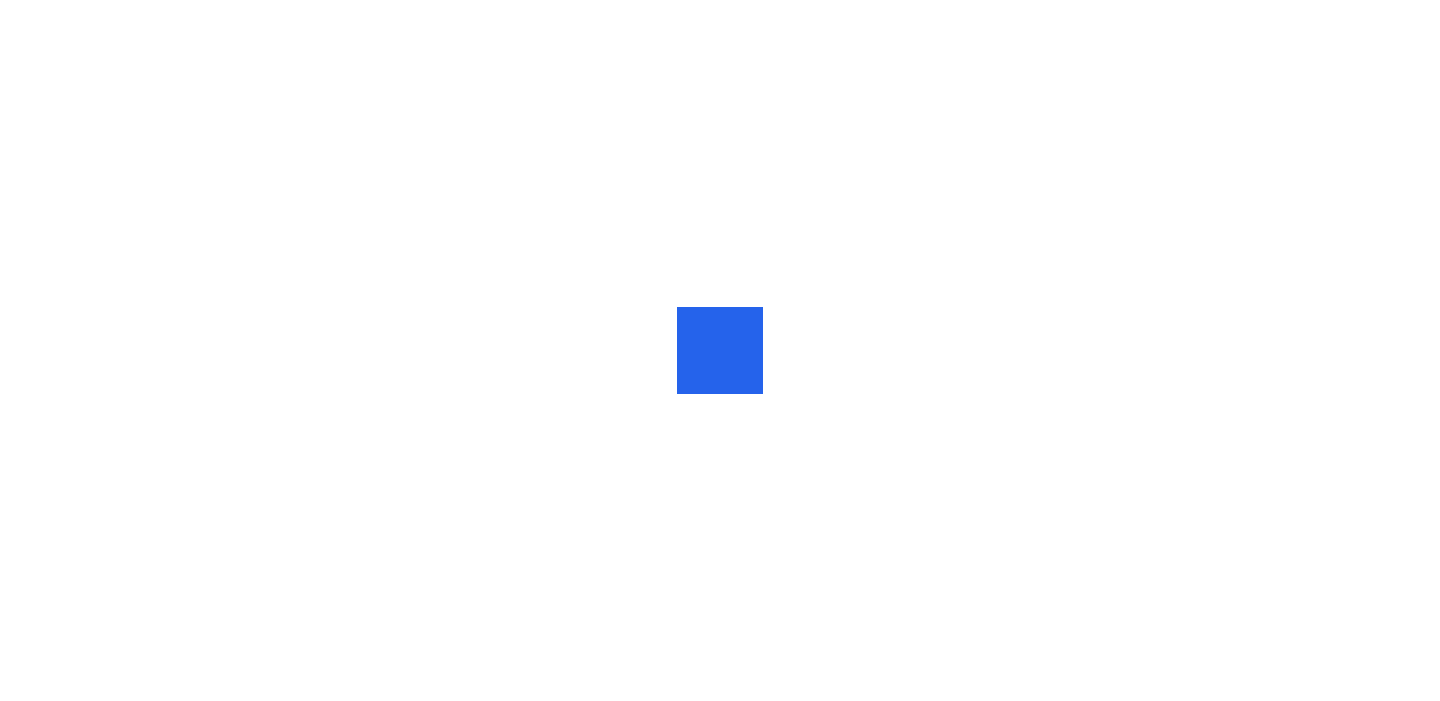 scroll, scrollTop: 0, scrollLeft: 0, axis: both 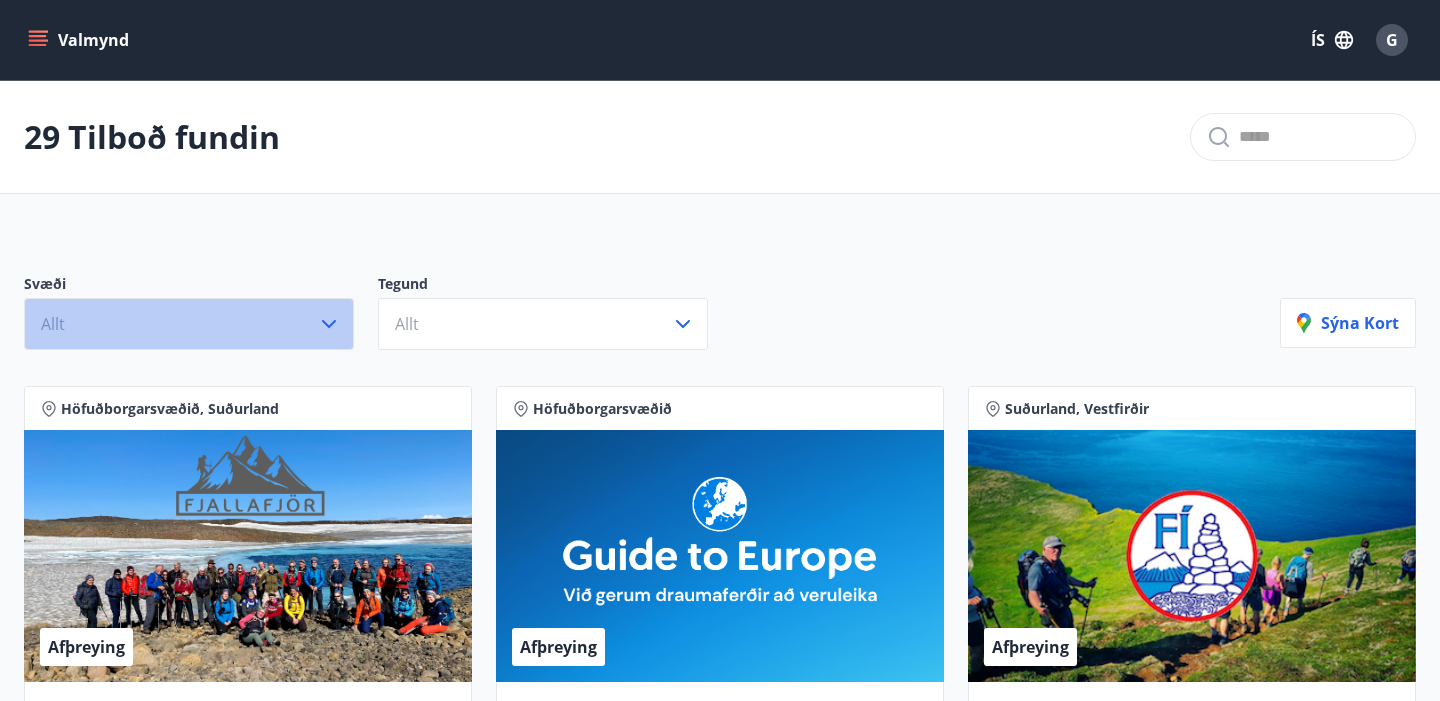 click on "Allt" at bounding box center [189, 324] 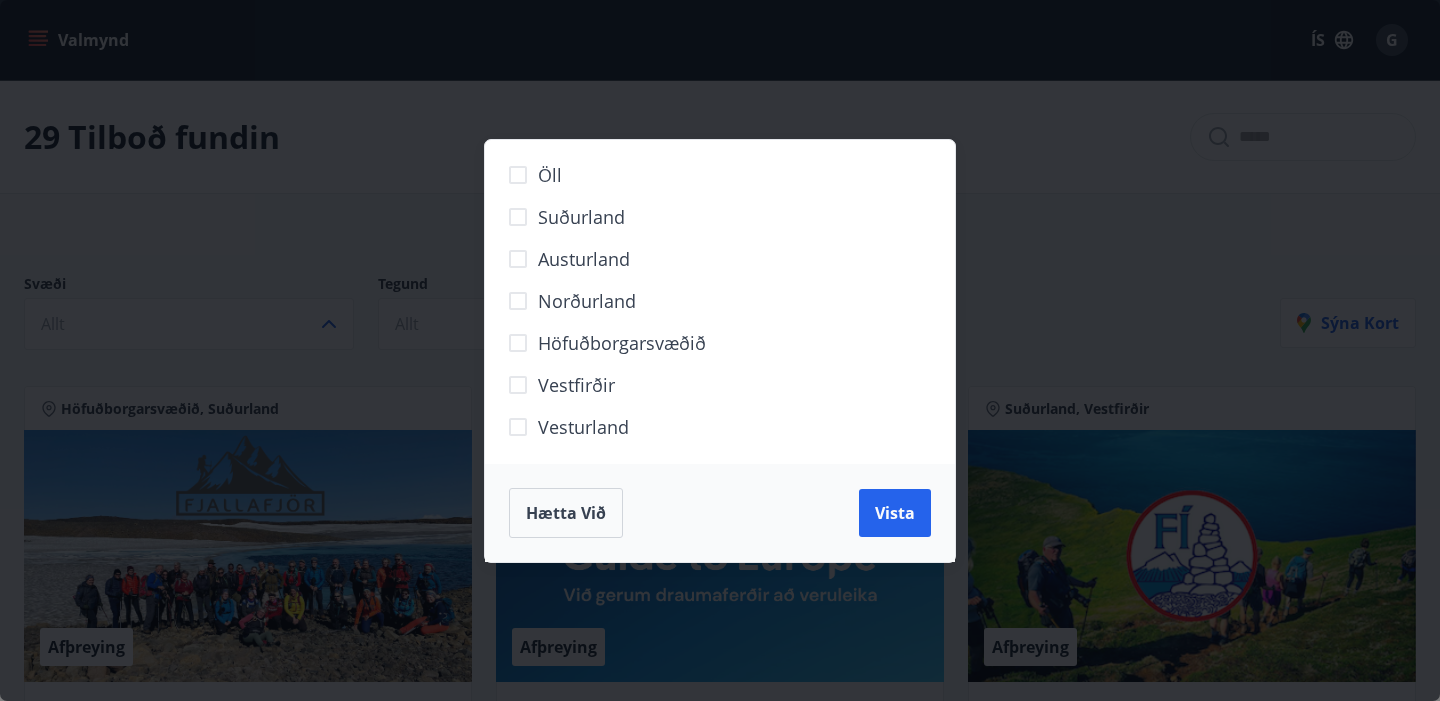 click on "Öll Suðurland Austurland Norðurland Höfuðborgarsvæðið Vestfirðir Vesturland Hætta við Vista" at bounding box center [720, 350] 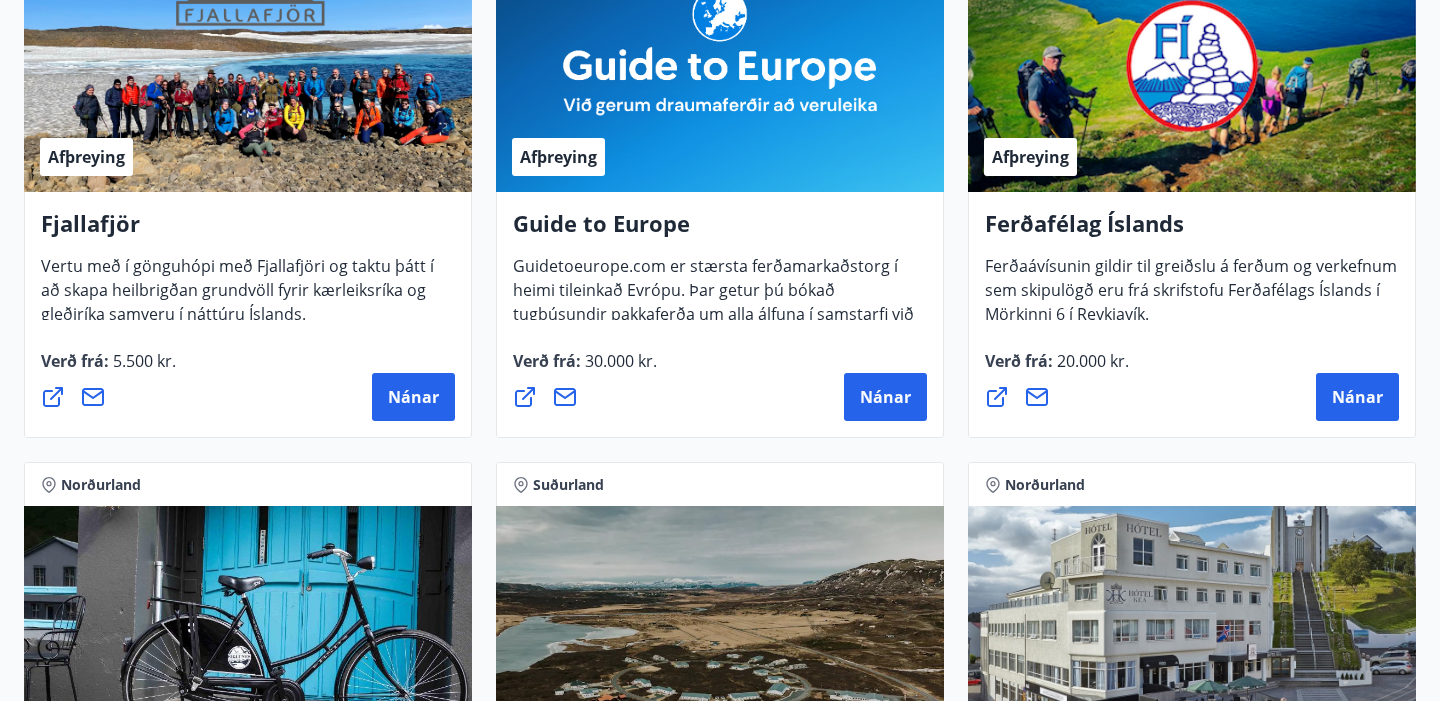 scroll, scrollTop: 0, scrollLeft: 0, axis: both 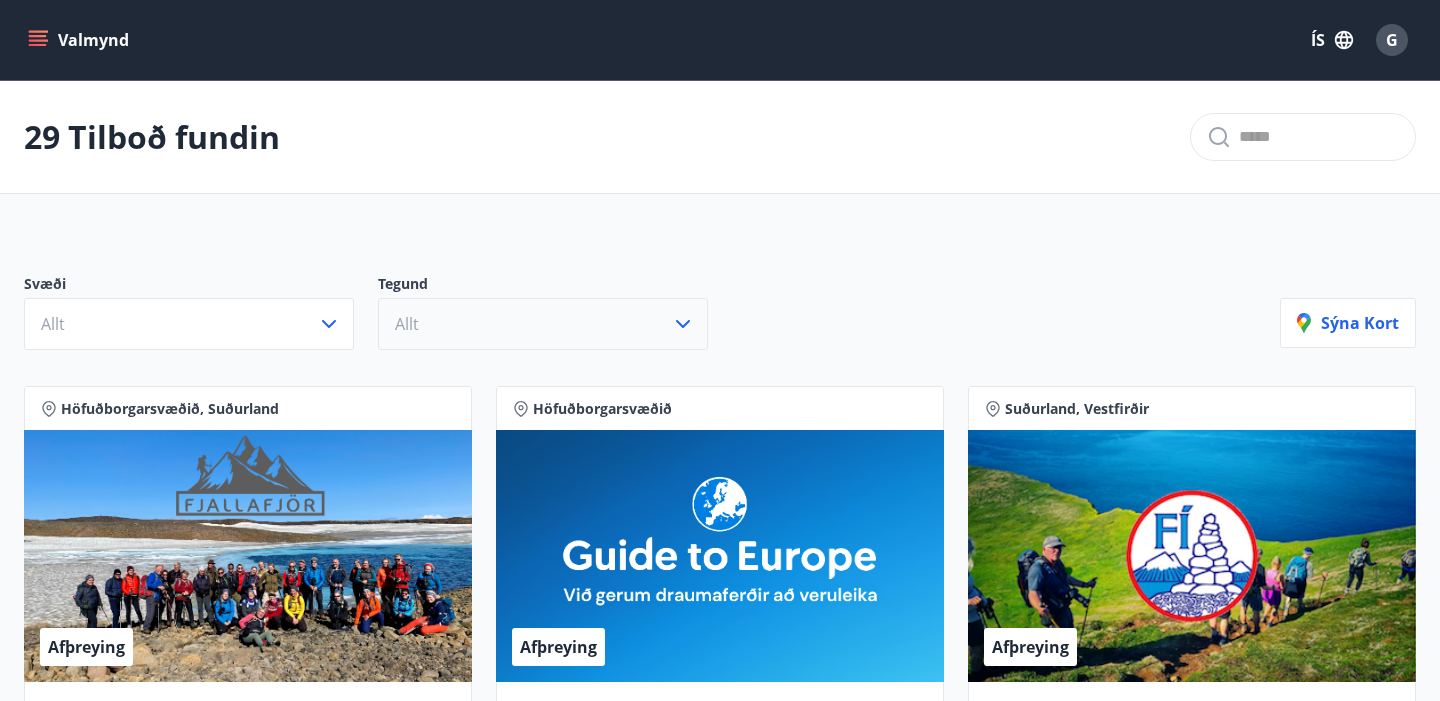 click on "Allt" at bounding box center [543, 324] 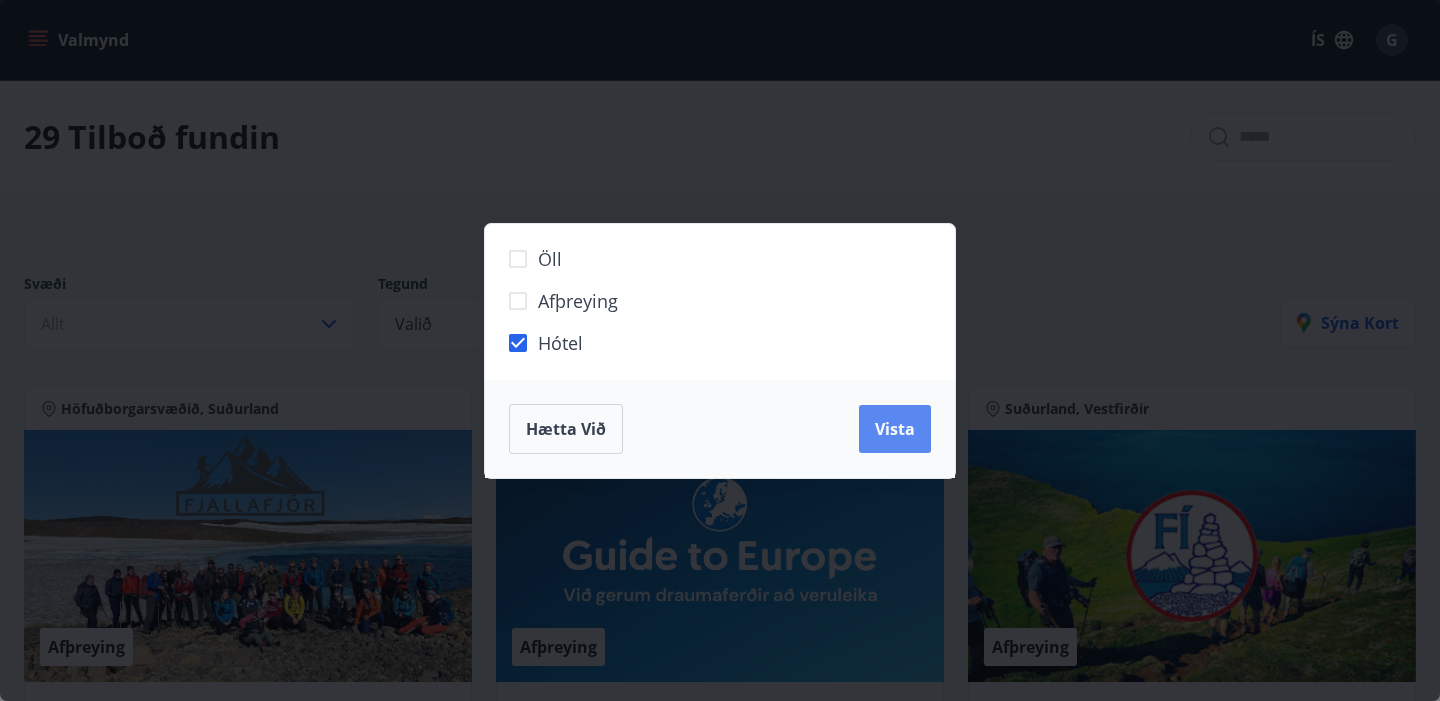 click on "Vista" at bounding box center (895, 429) 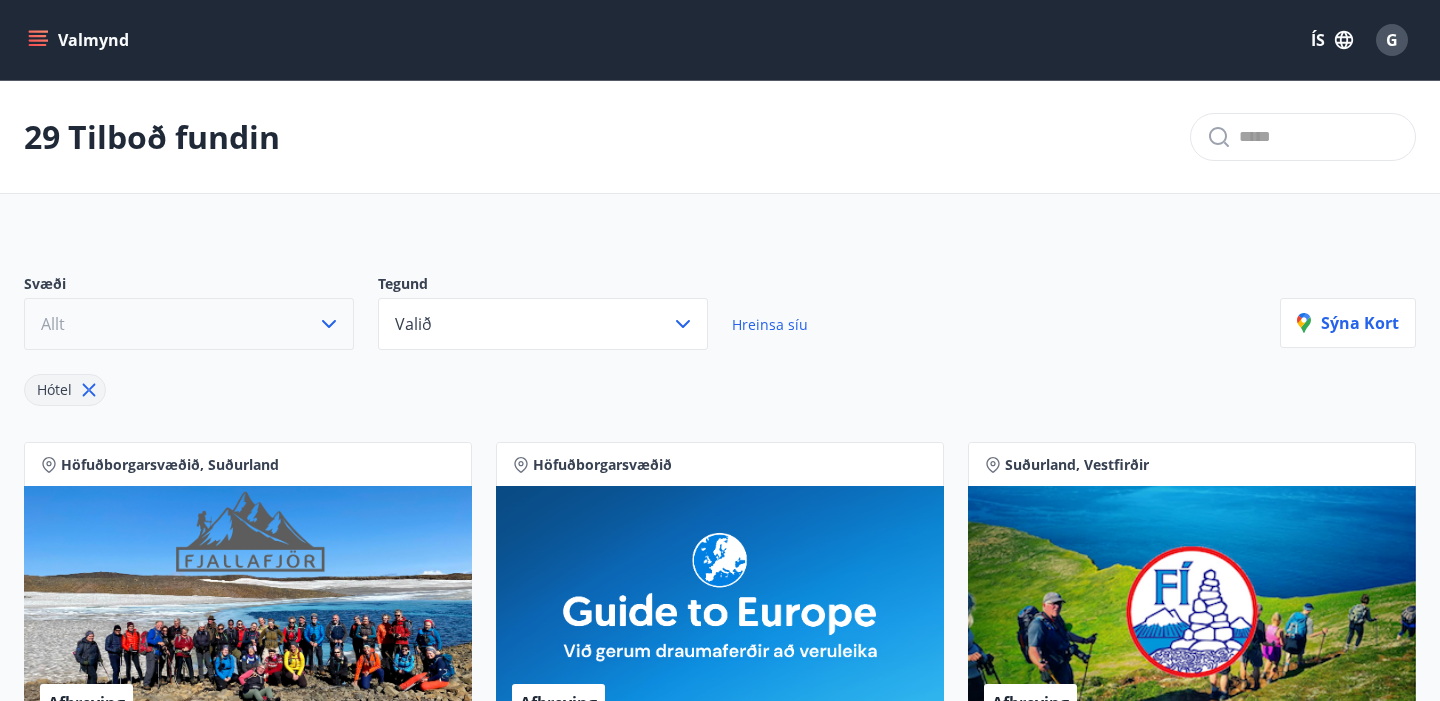 click on "Allt" at bounding box center (189, 324) 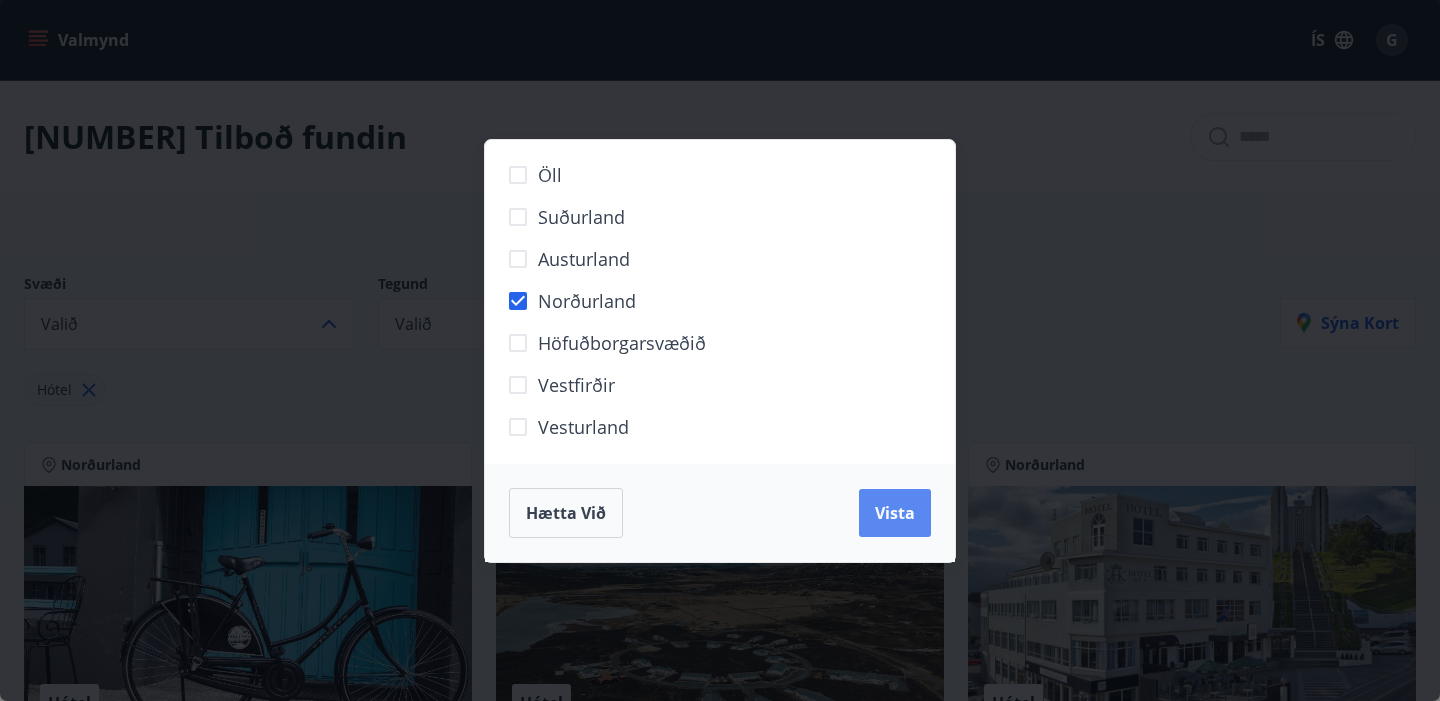 click on "Vista" at bounding box center [895, 513] 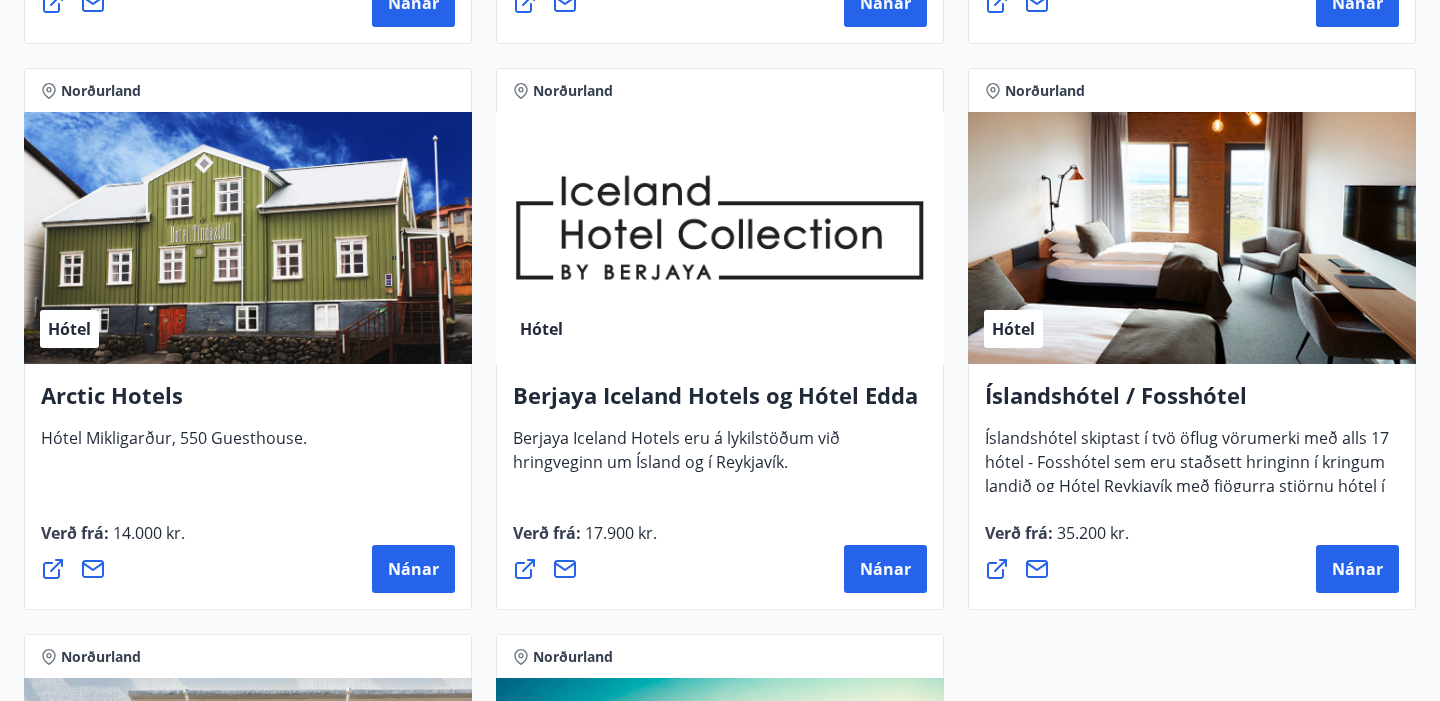 scroll, scrollTop: 1073, scrollLeft: 0, axis: vertical 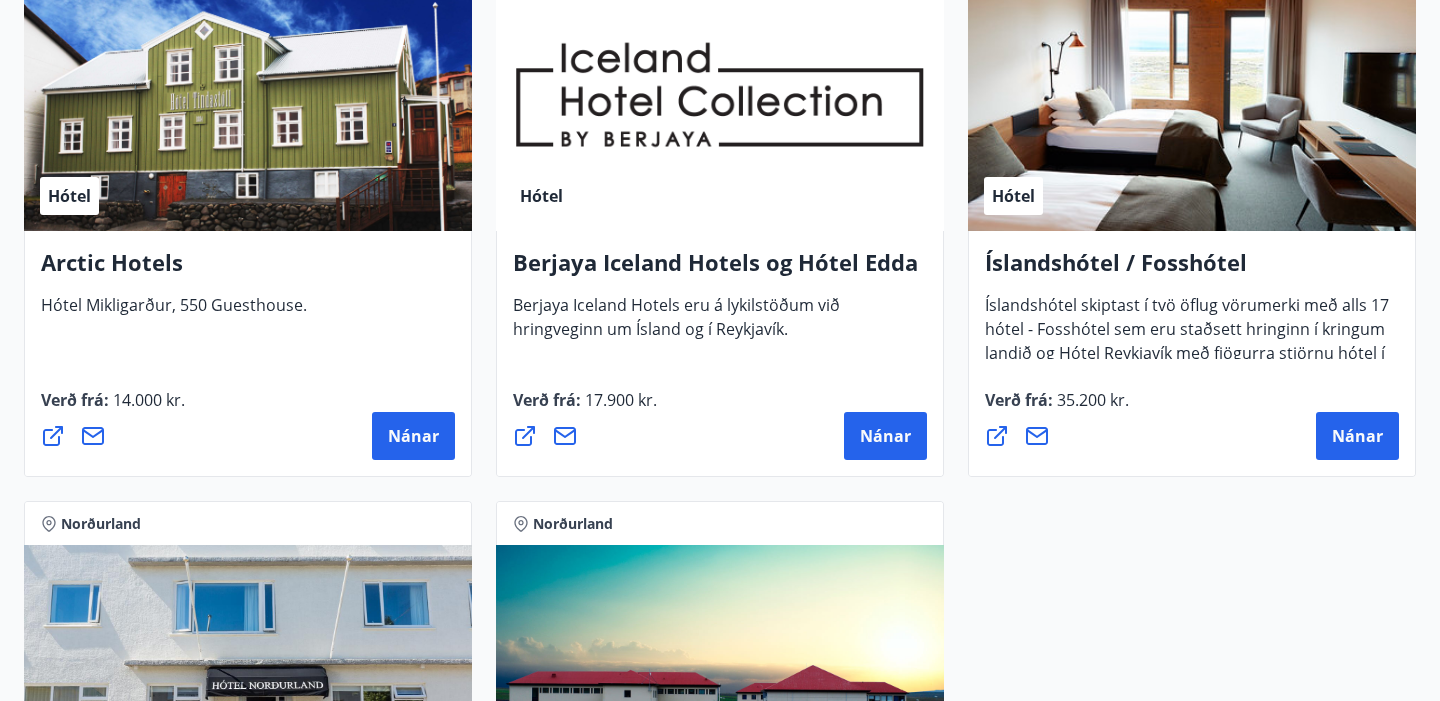 click on "Berjaya Iceland Hotels og Hótel Edda" at bounding box center (720, 270) 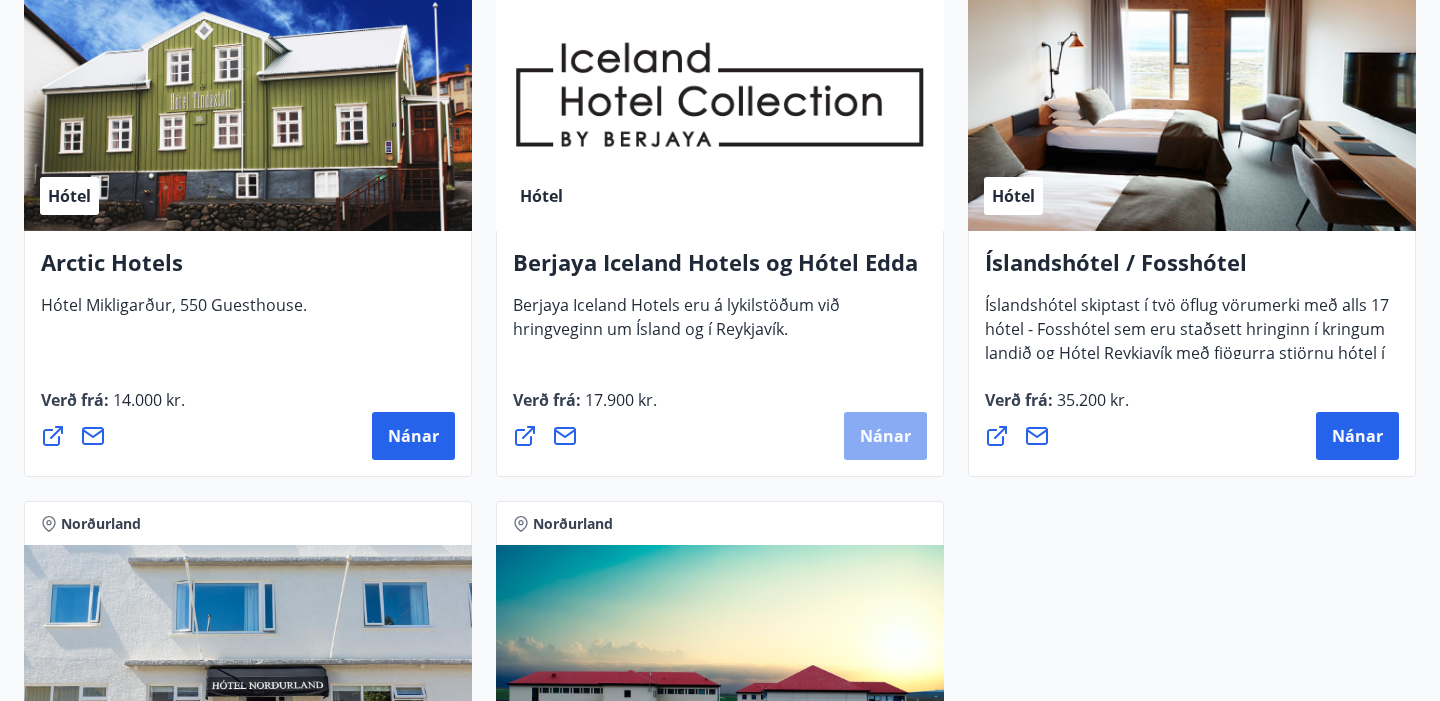 click on "Nánar" at bounding box center (885, 436) 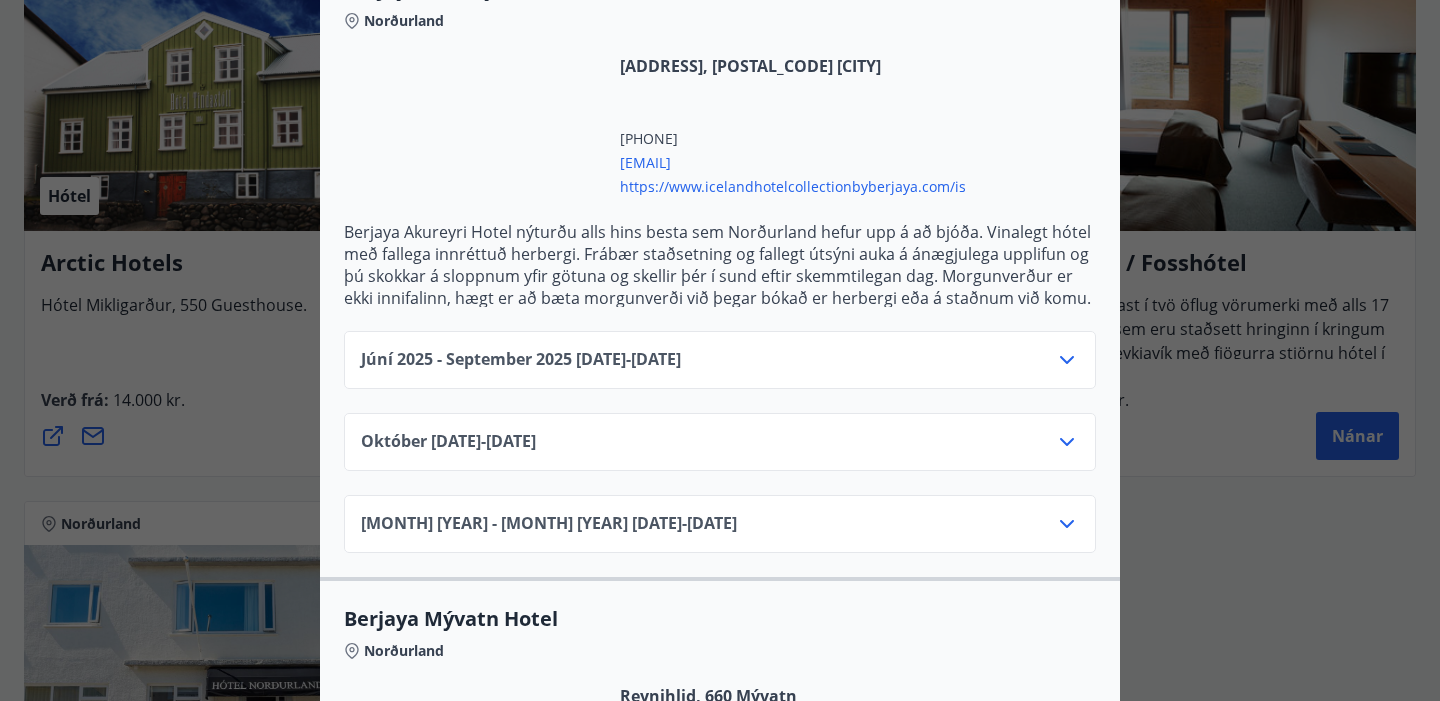 scroll, scrollTop: 596, scrollLeft: 0, axis: vertical 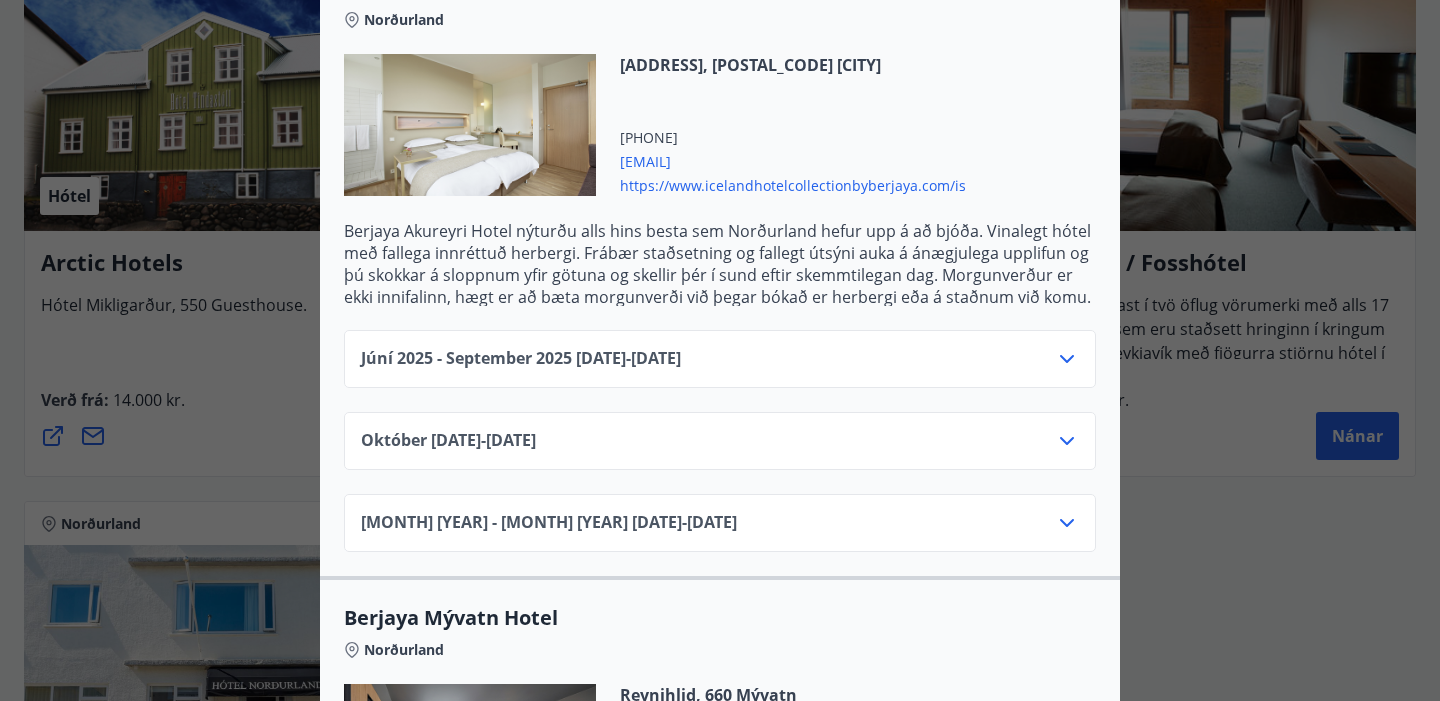 click on "[MONTH] [YEAR]   [DATE]  -  [DATE]" at bounding box center (720, 367) 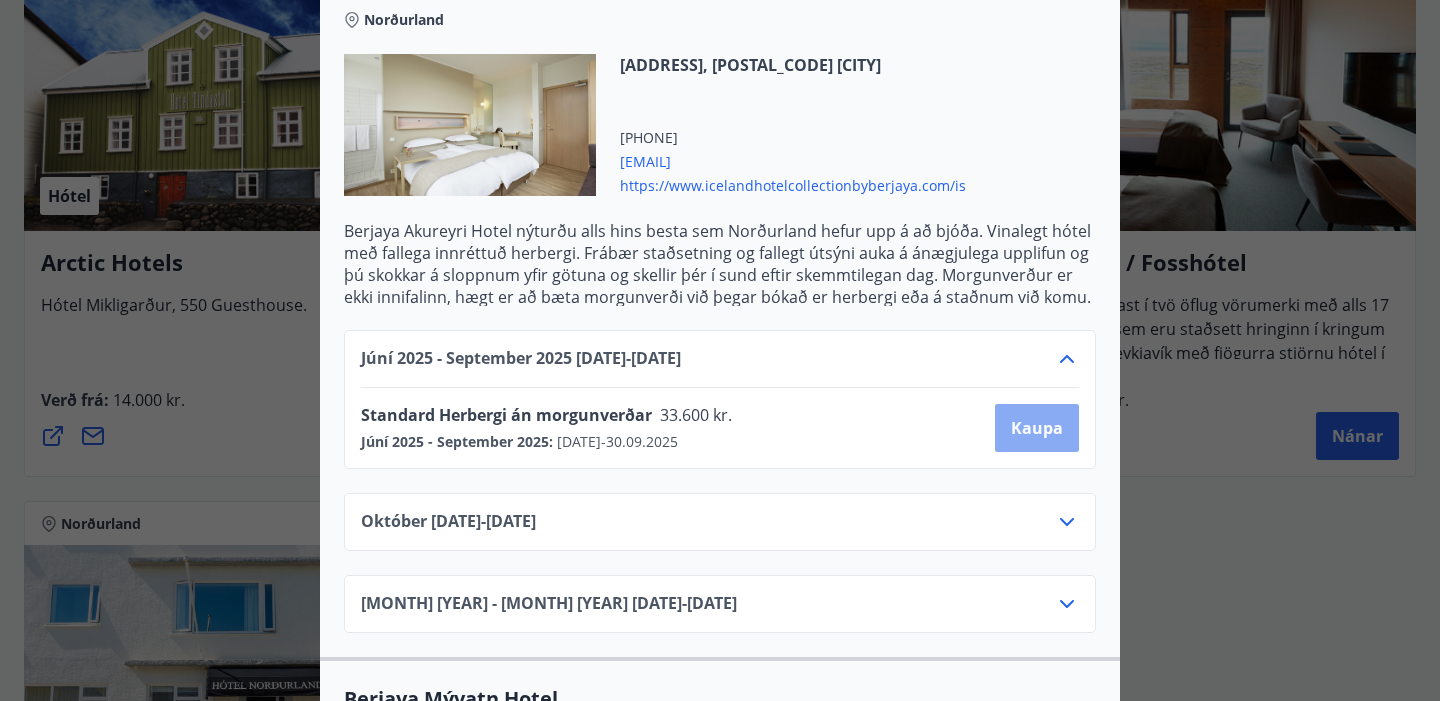 click on "Kaupa" at bounding box center [1037, 428] 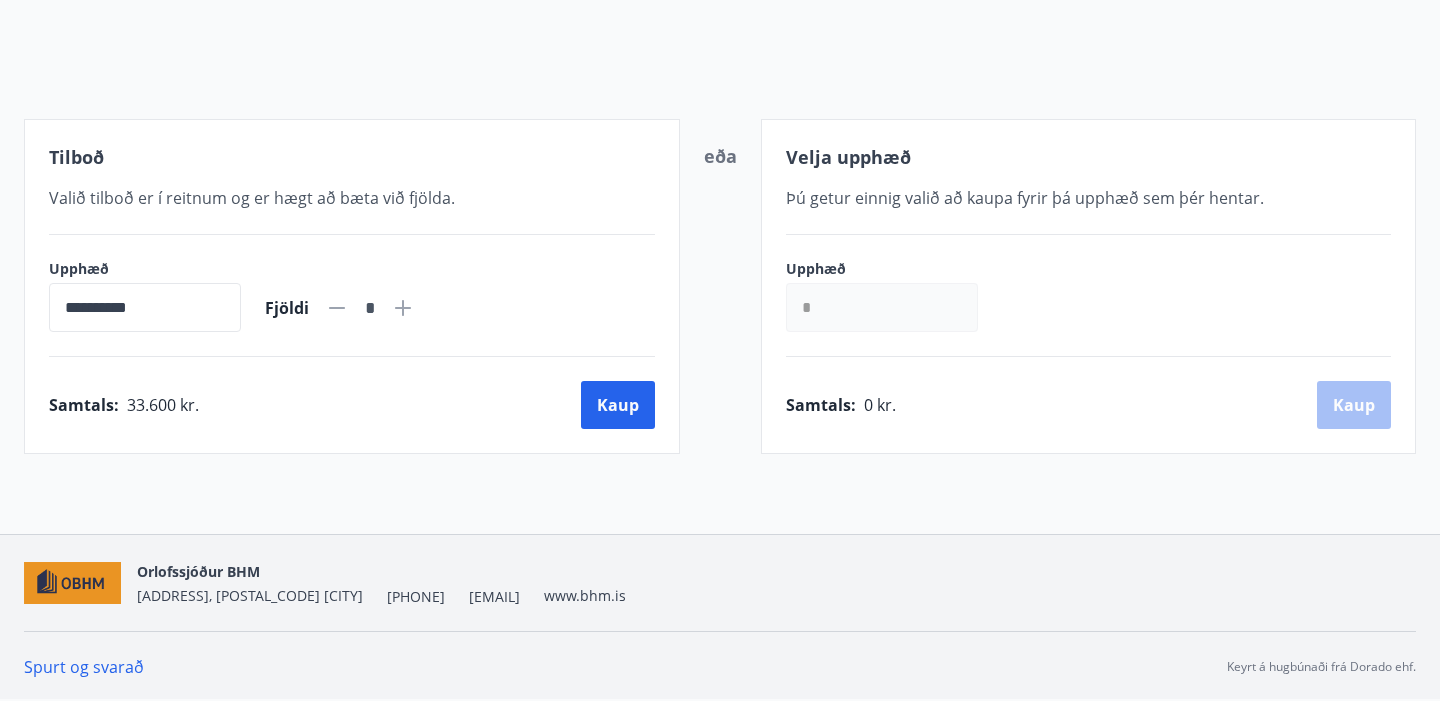 scroll, scrollTop: 309, scrollLeft: 0, axis: vertical 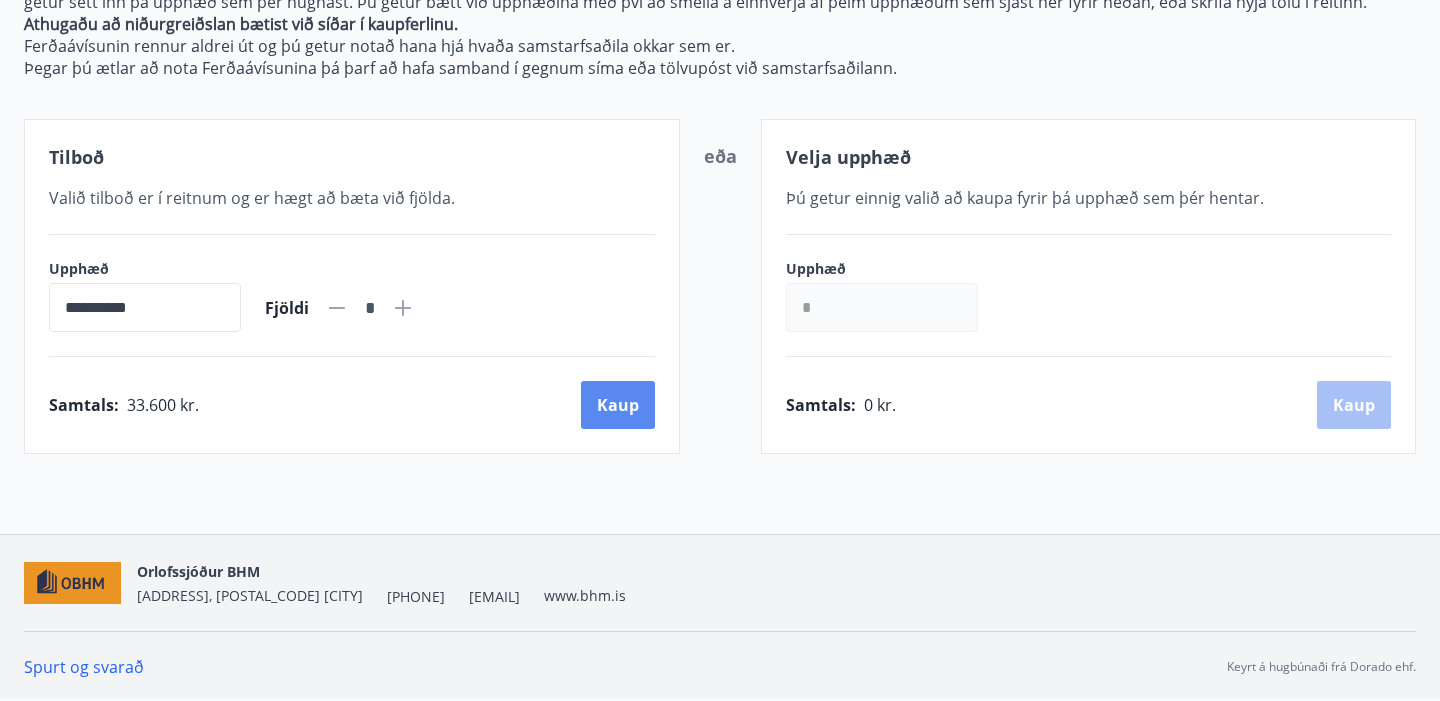 click on "Kaup" at bounding box center (618, 405) 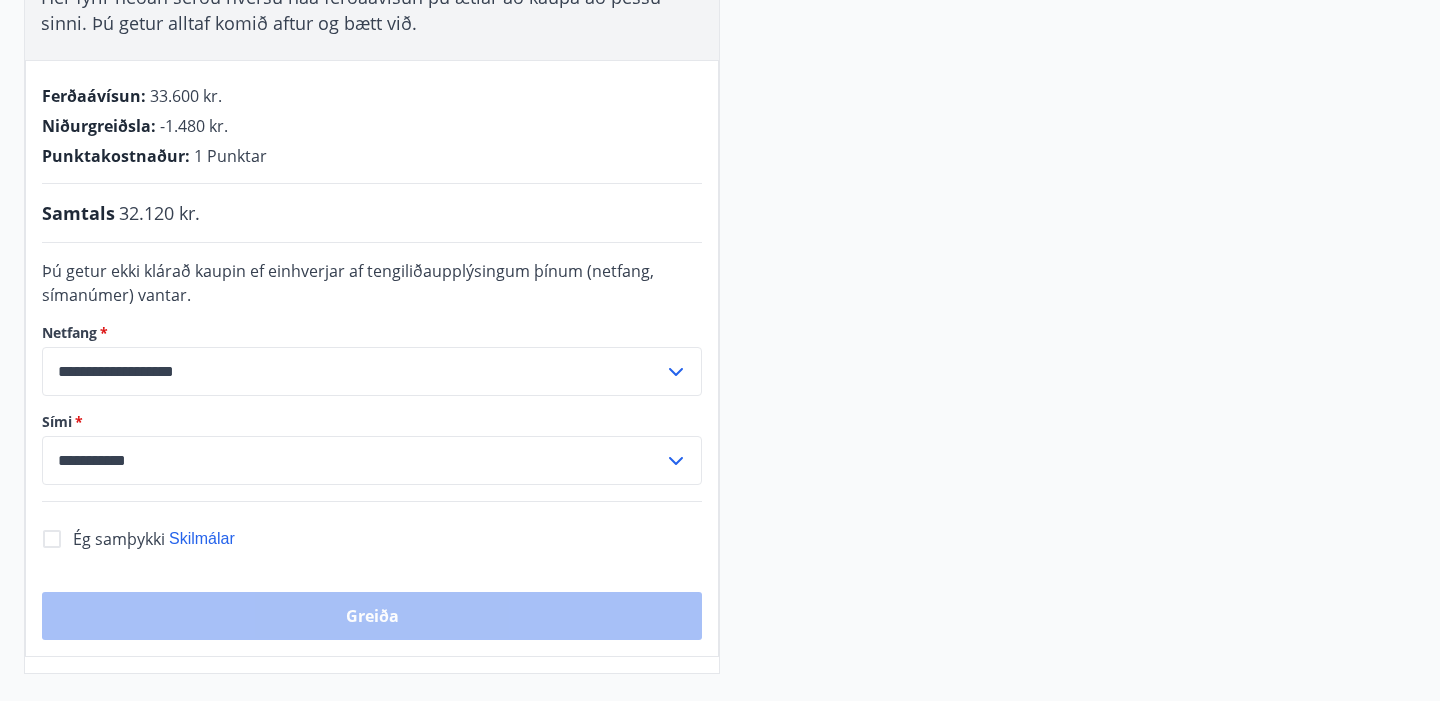 scroll, scrollTop: 512, scrollLeft: 0, axis: vertical 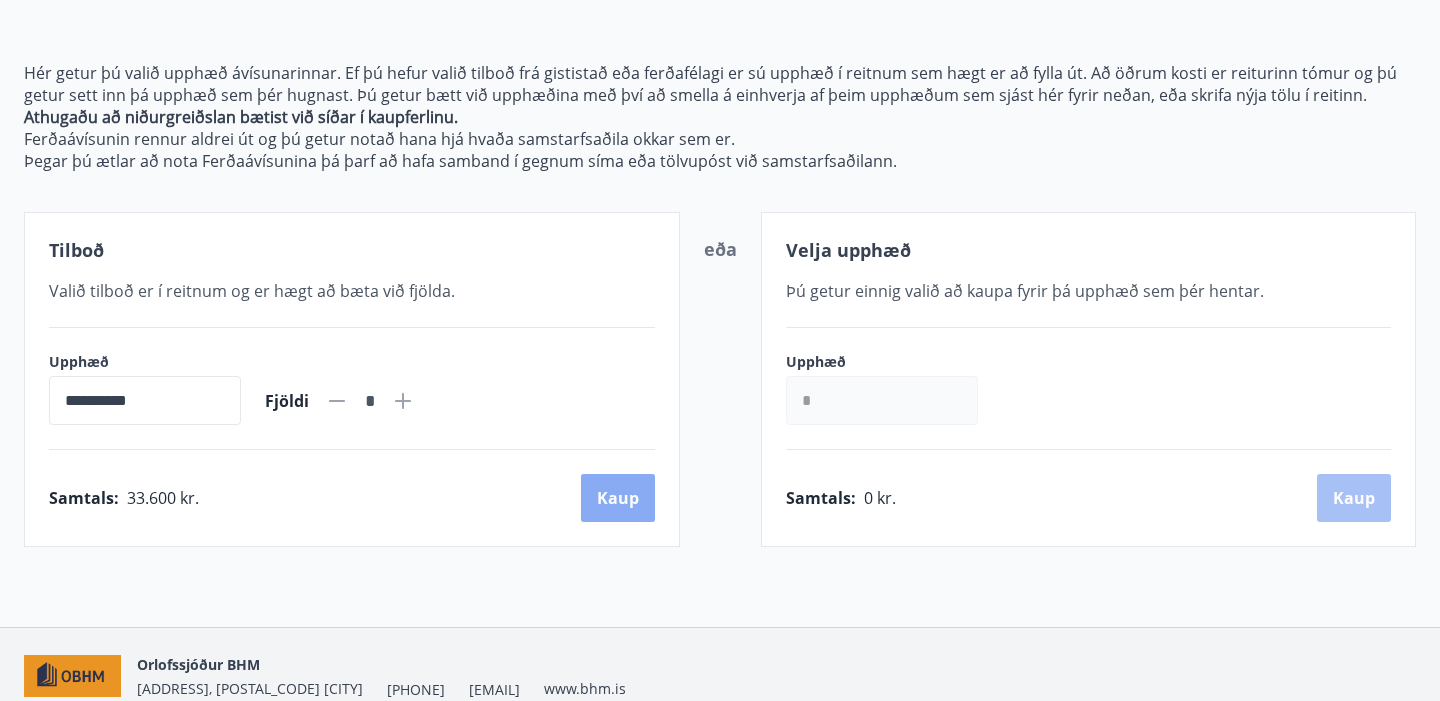 click on "Kaup" at bounding box center [618, 498] 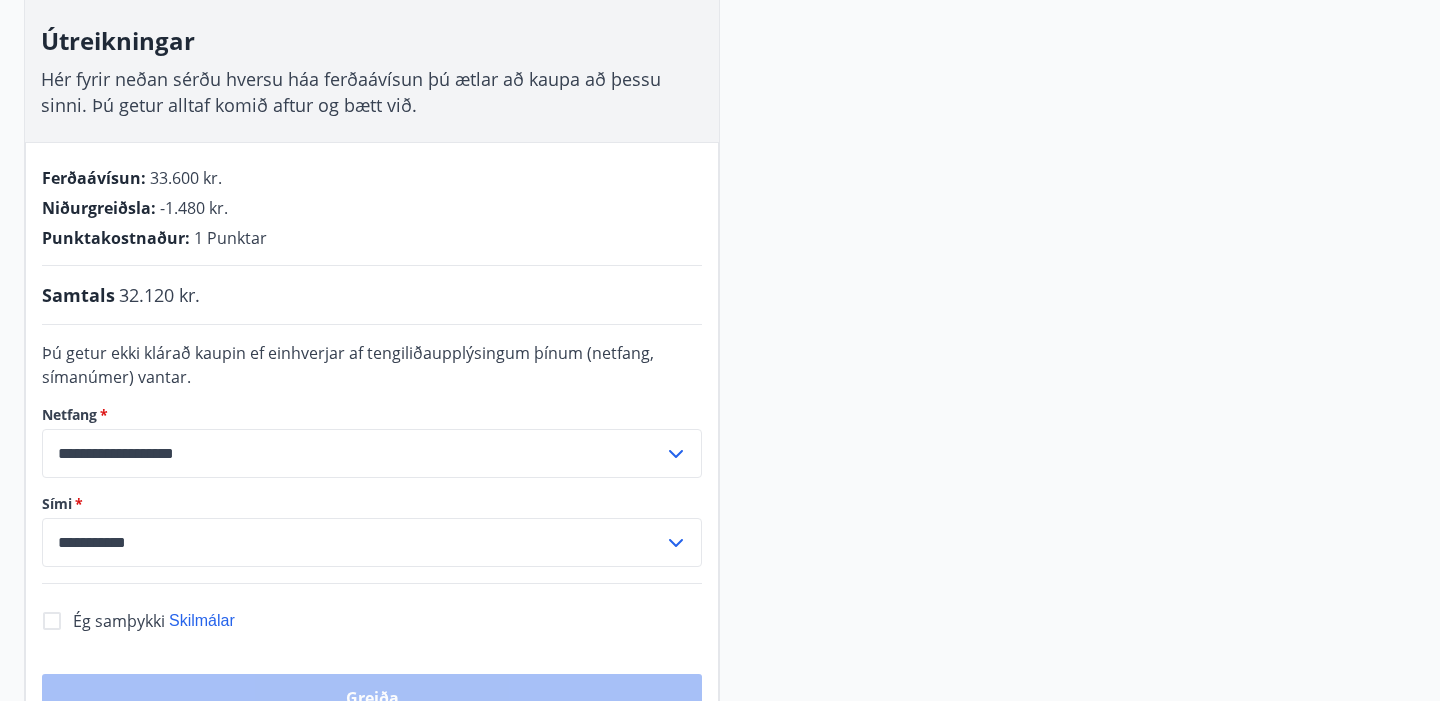 scroll, scrollTop: 0, scrollLeft: 0, axis: both 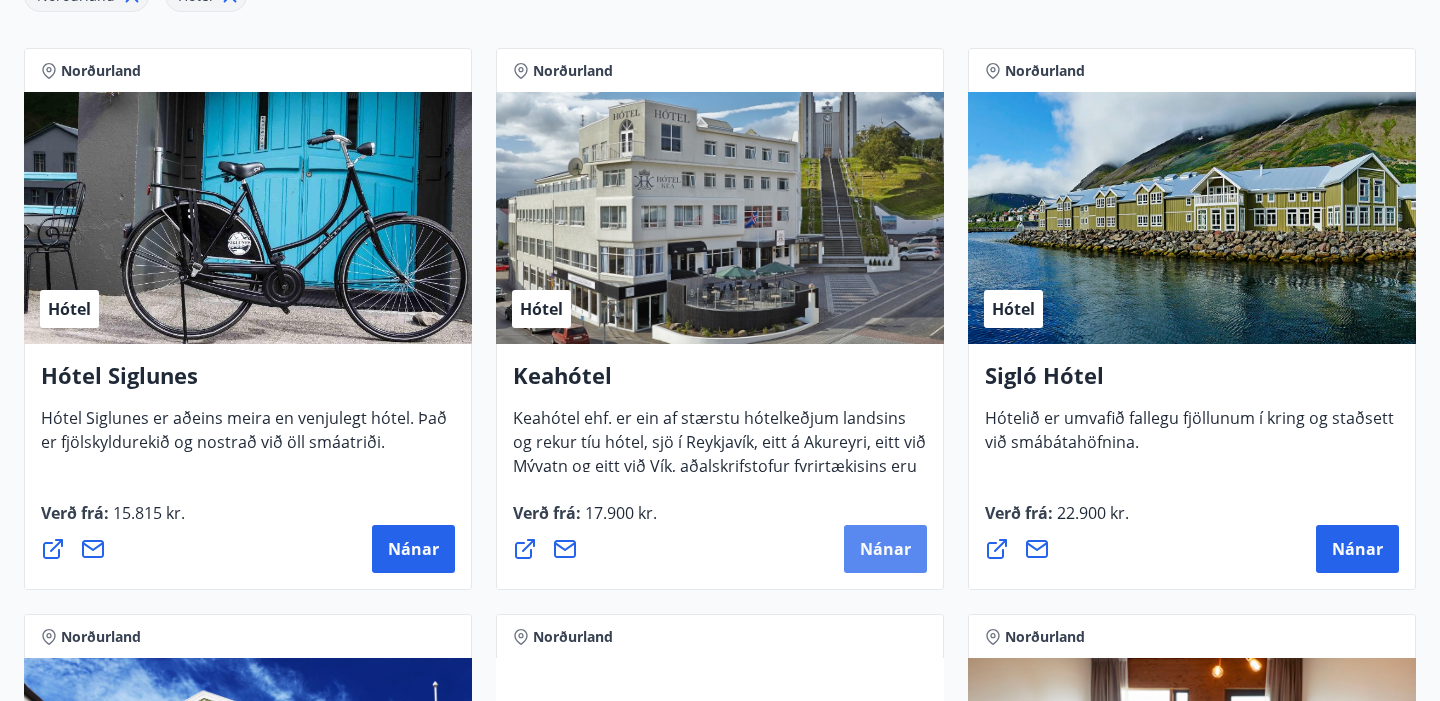 click on "Nánar" at bounding box center (885, 549) 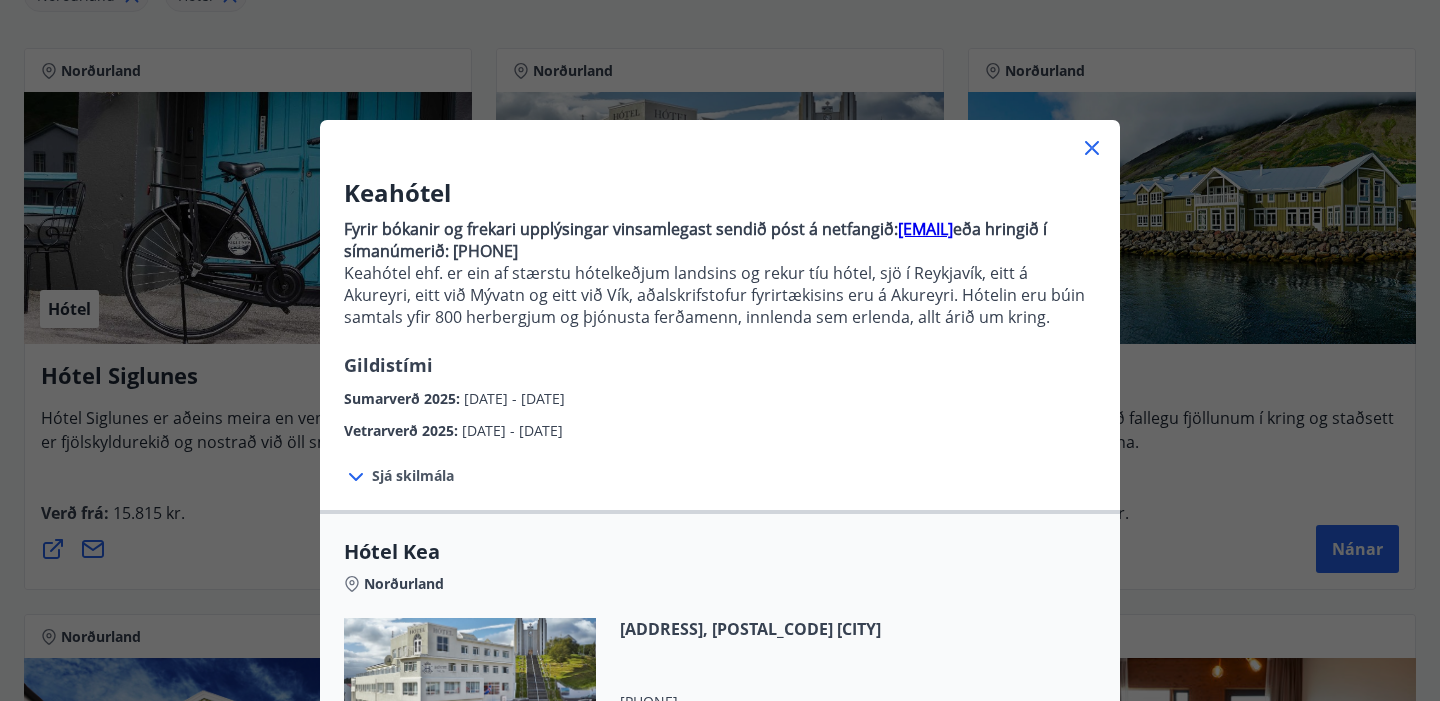scroll, scrollTop: 402, scrollLeft: 0, axis: vertical 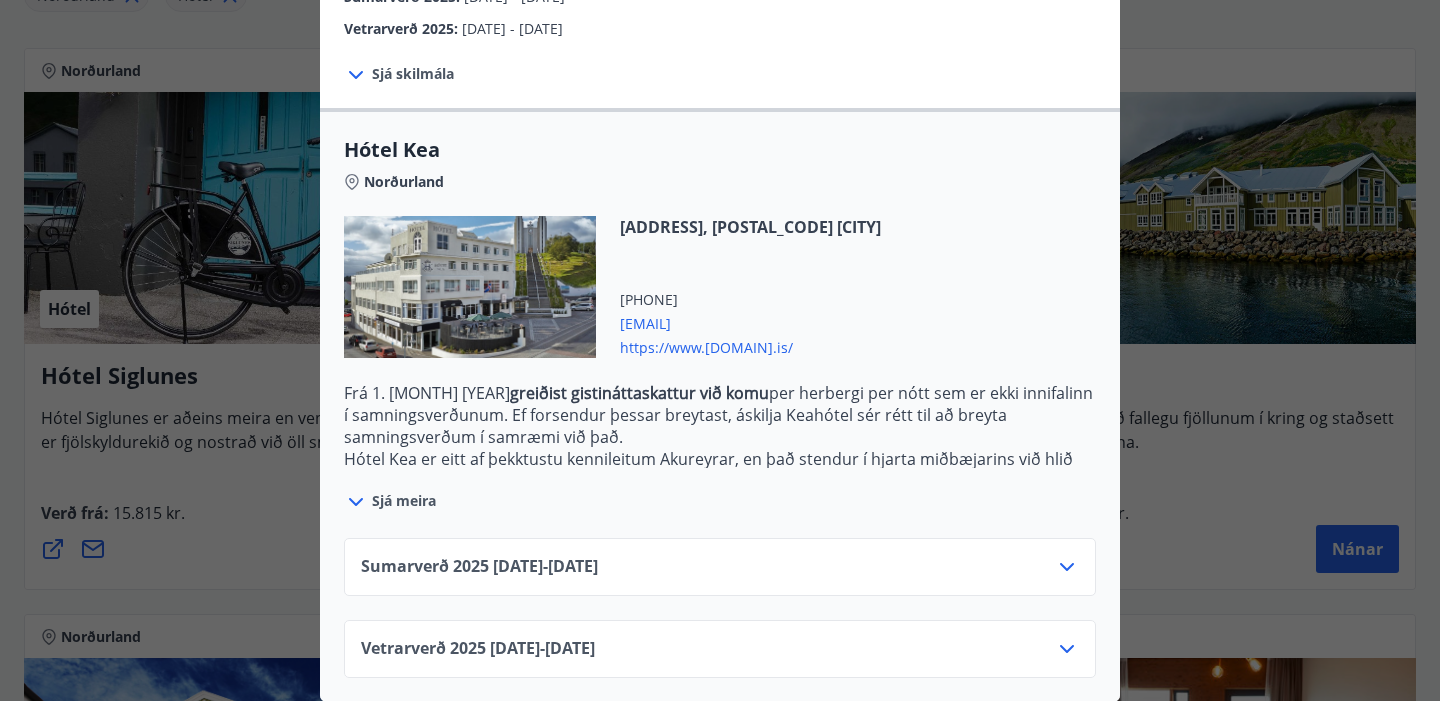 click on "Sumarverð [YEAR]   [DATE]  -  [DATE]" at bounding box center [720, 575] 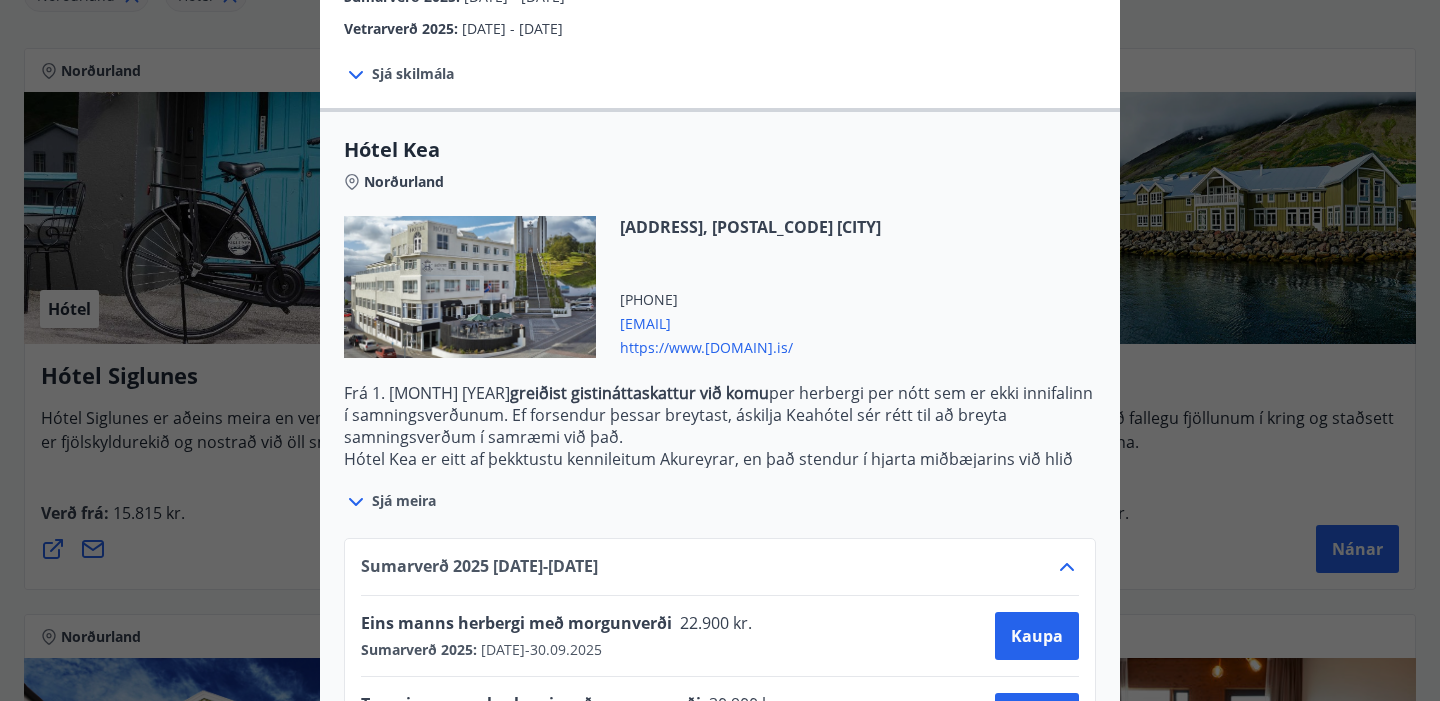 scroll, scrollTop: 564, scrollLeft: 0, axis: vertical 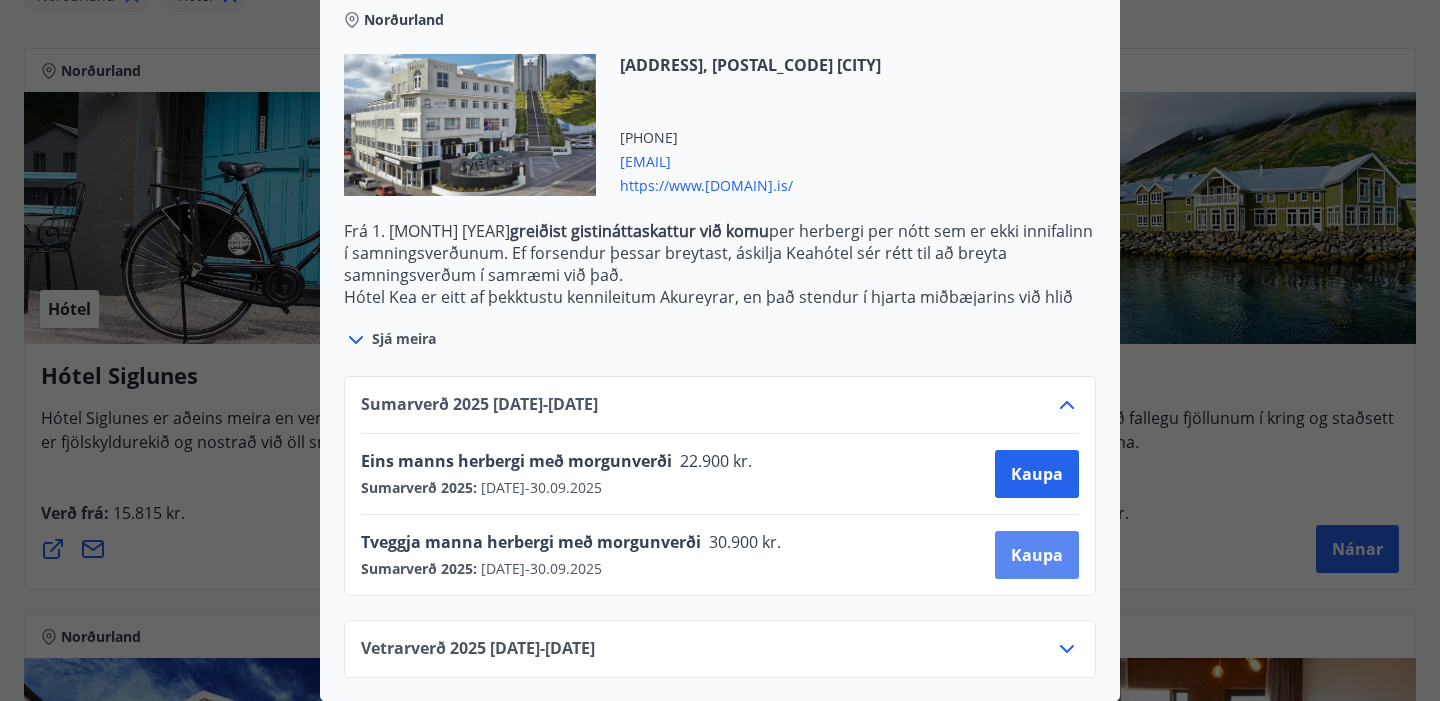 click on "Kaupa" at bounding box center [1037, 555] 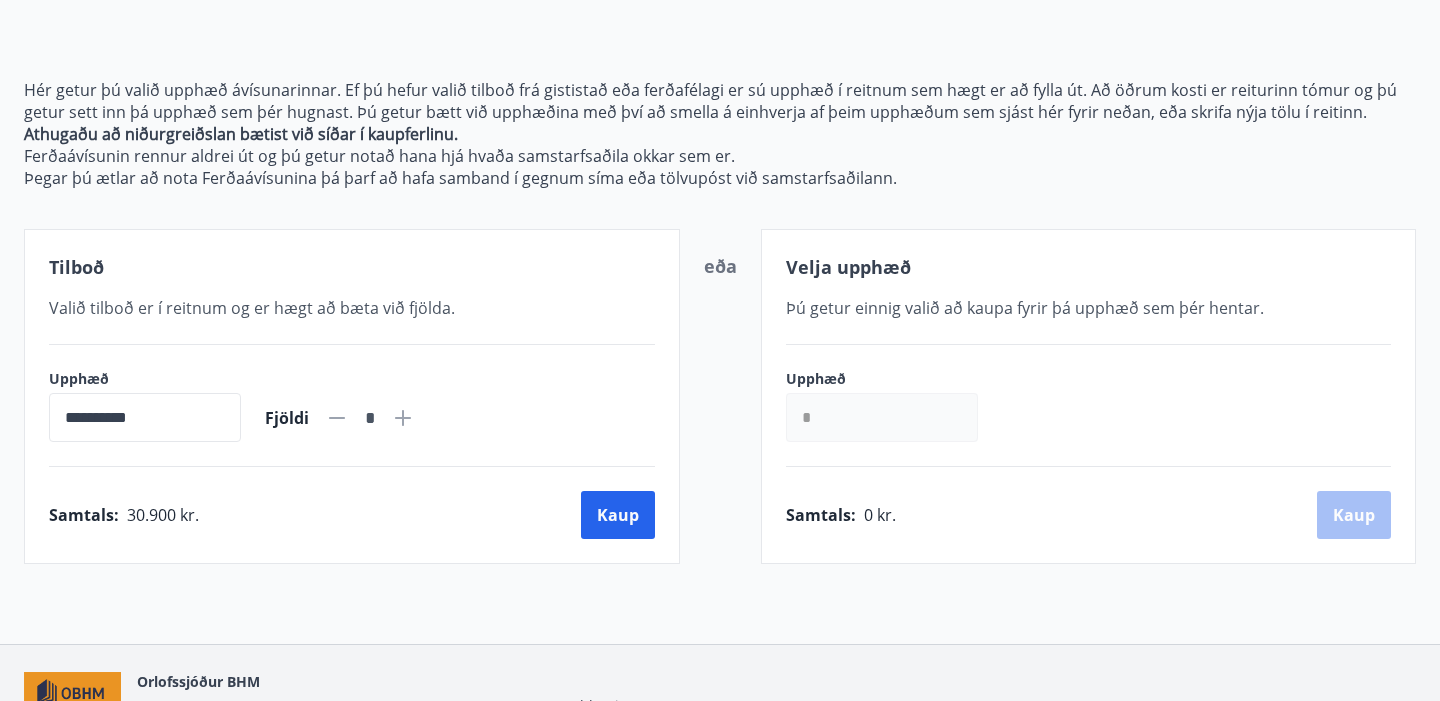 scroll, scrollTop: 309, scrollLeft: 0, axis: vertical 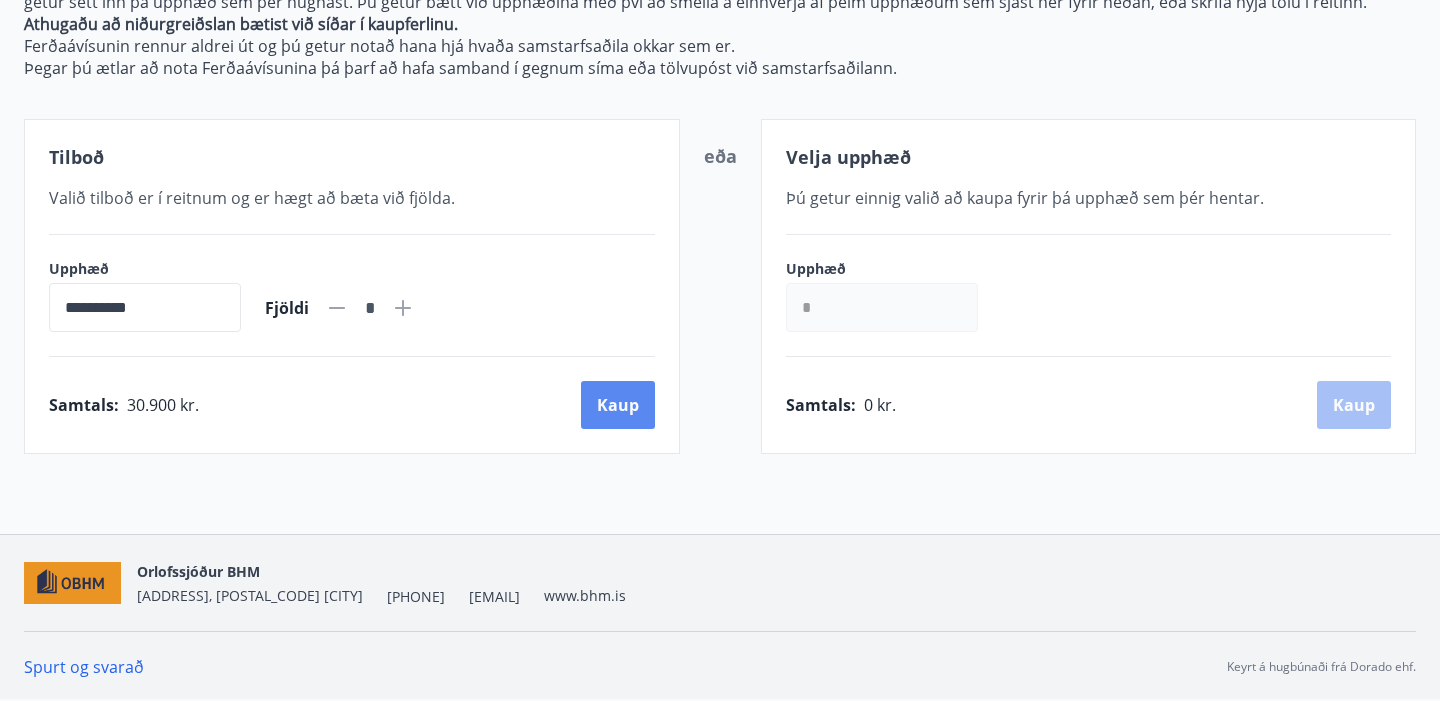 click on "Kaup" at bounding box center [618, 405] 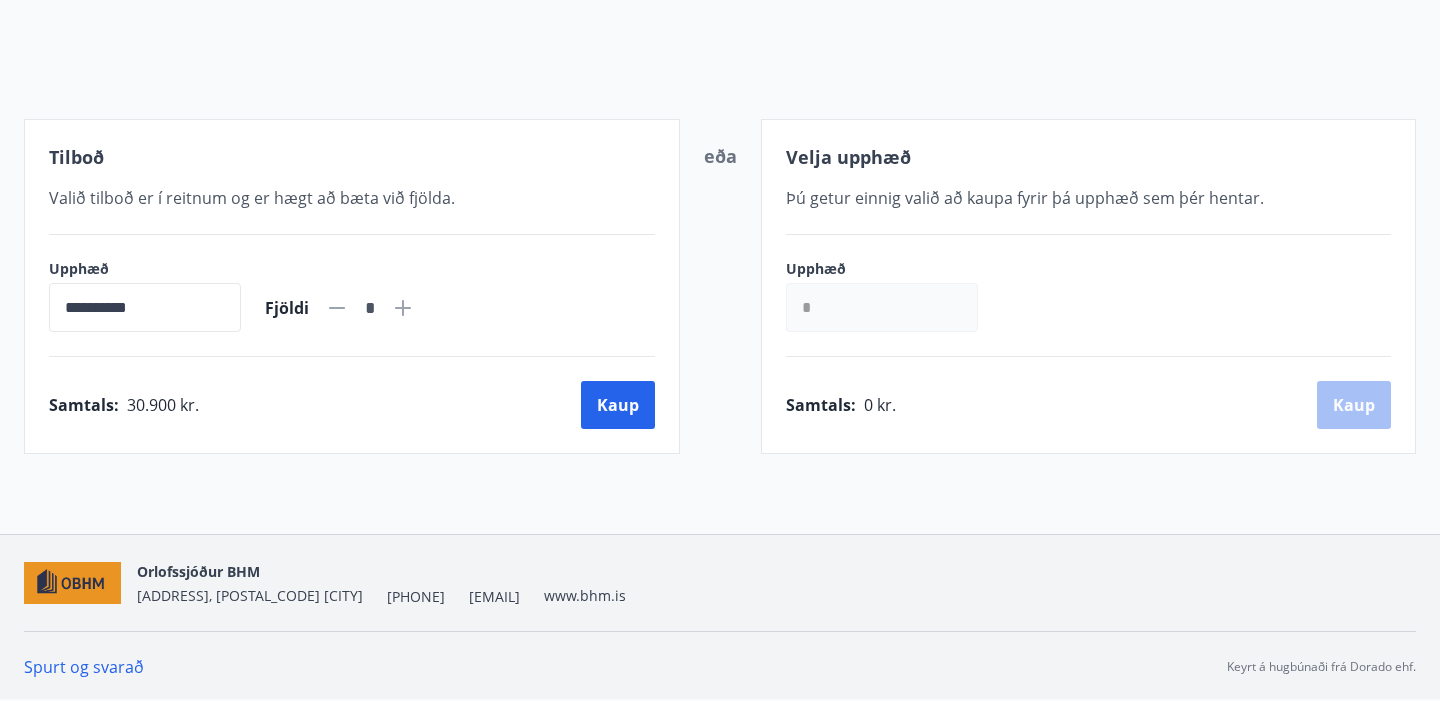 scroll, scrollTop: 309, scrollLeft: 0, axis: vertical 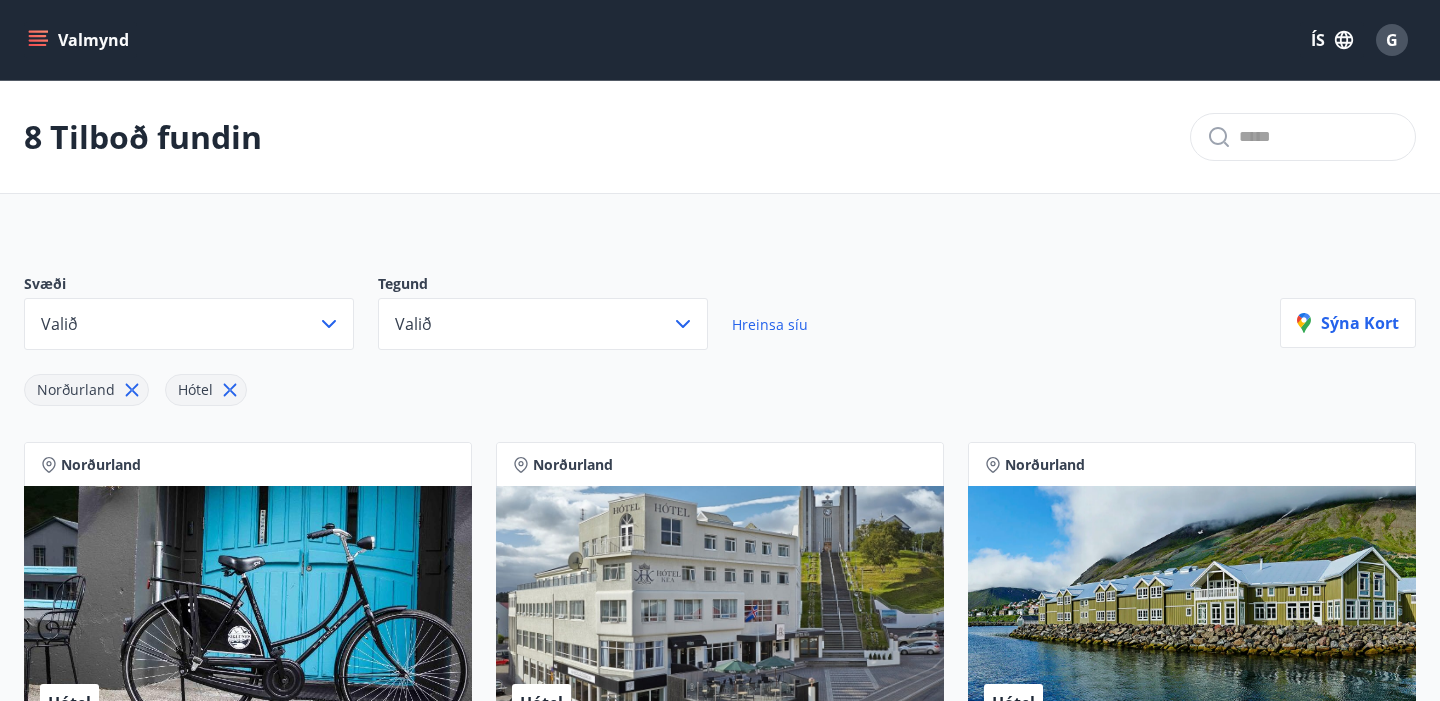 click on "Valmynd" at bounding box center [80, 40] 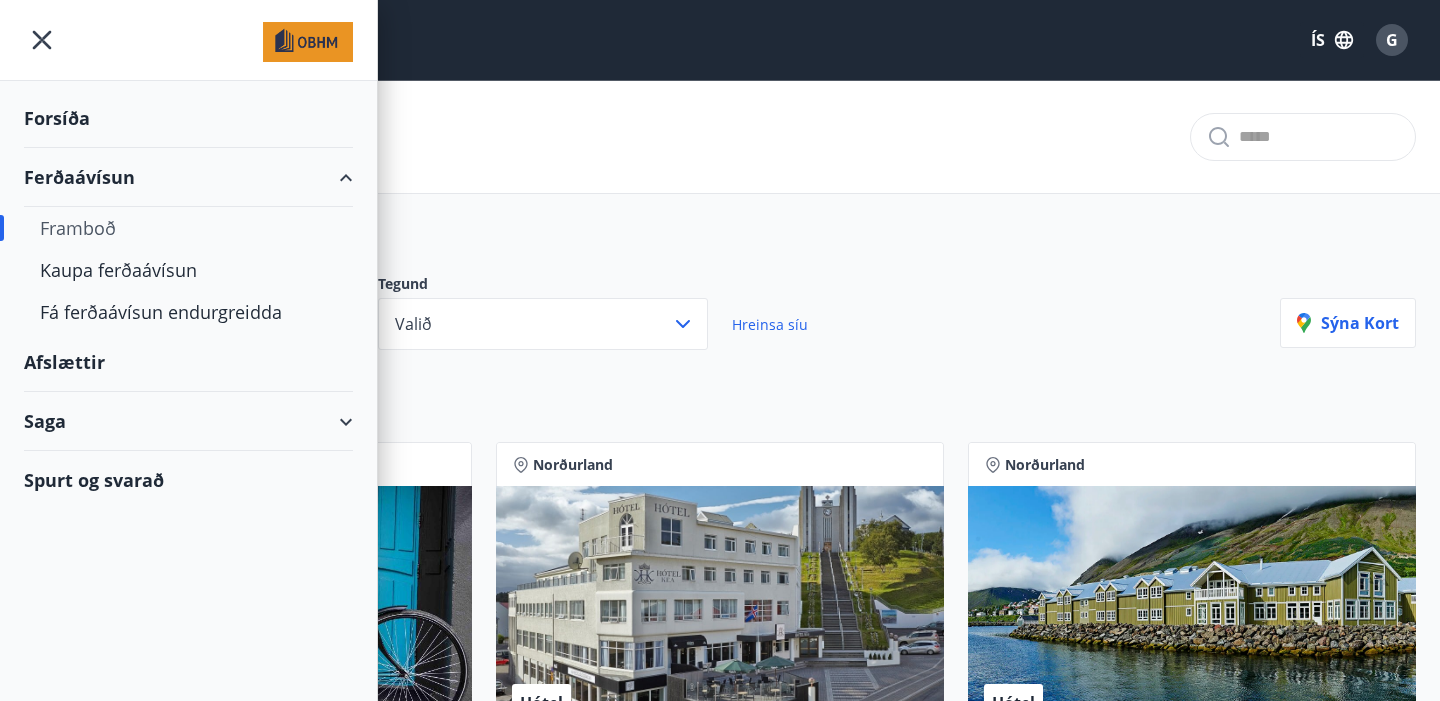 click on "Forsíða" at bounding box center (188, 118) 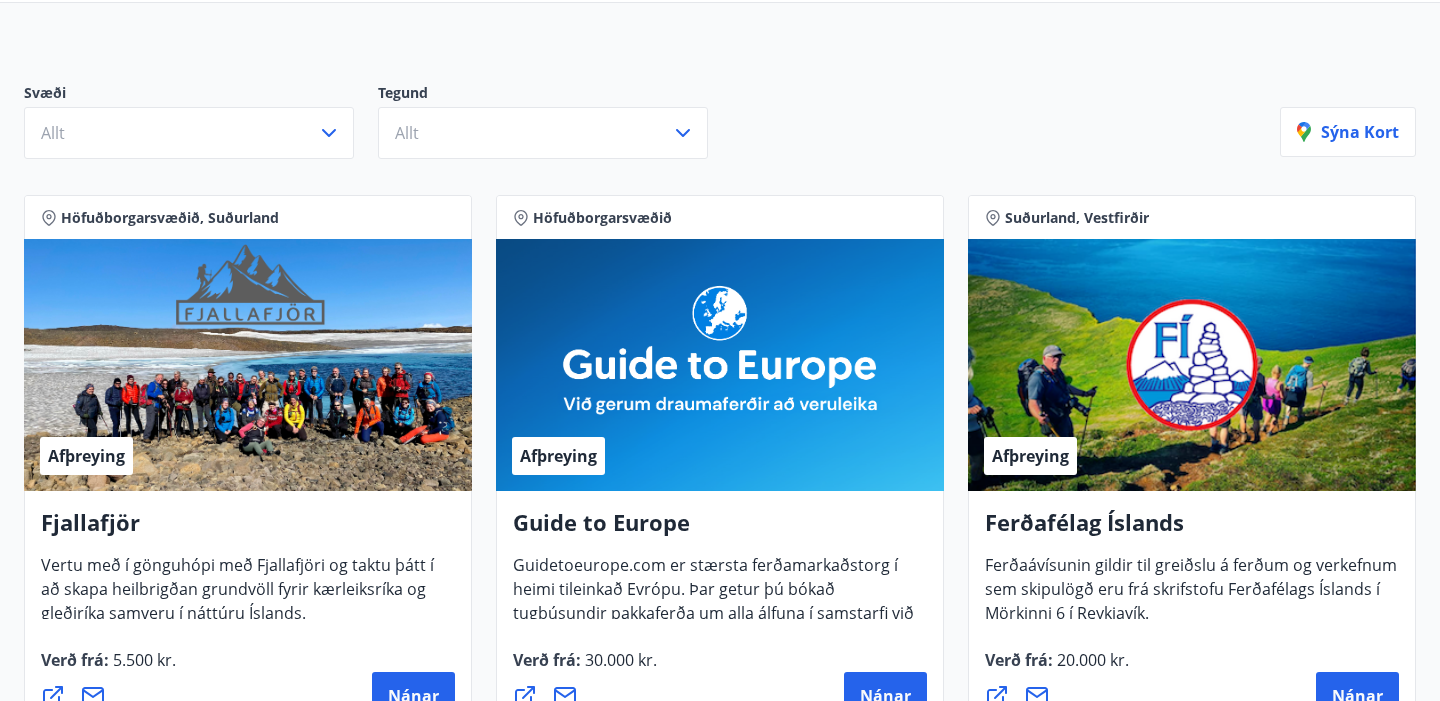 scroll, scrollTop: 0, scrollLeft: 0, axis: both 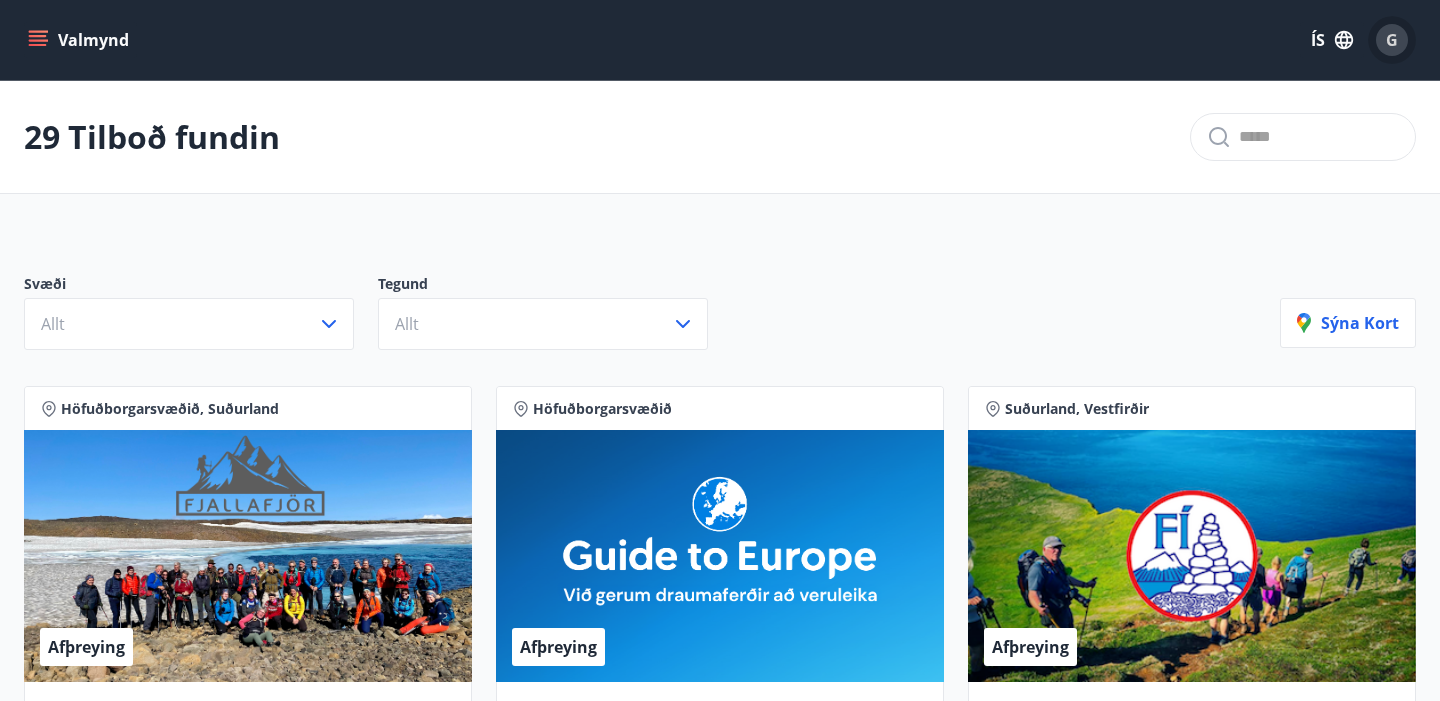 click on "G" at bounding box center (1392, 40) 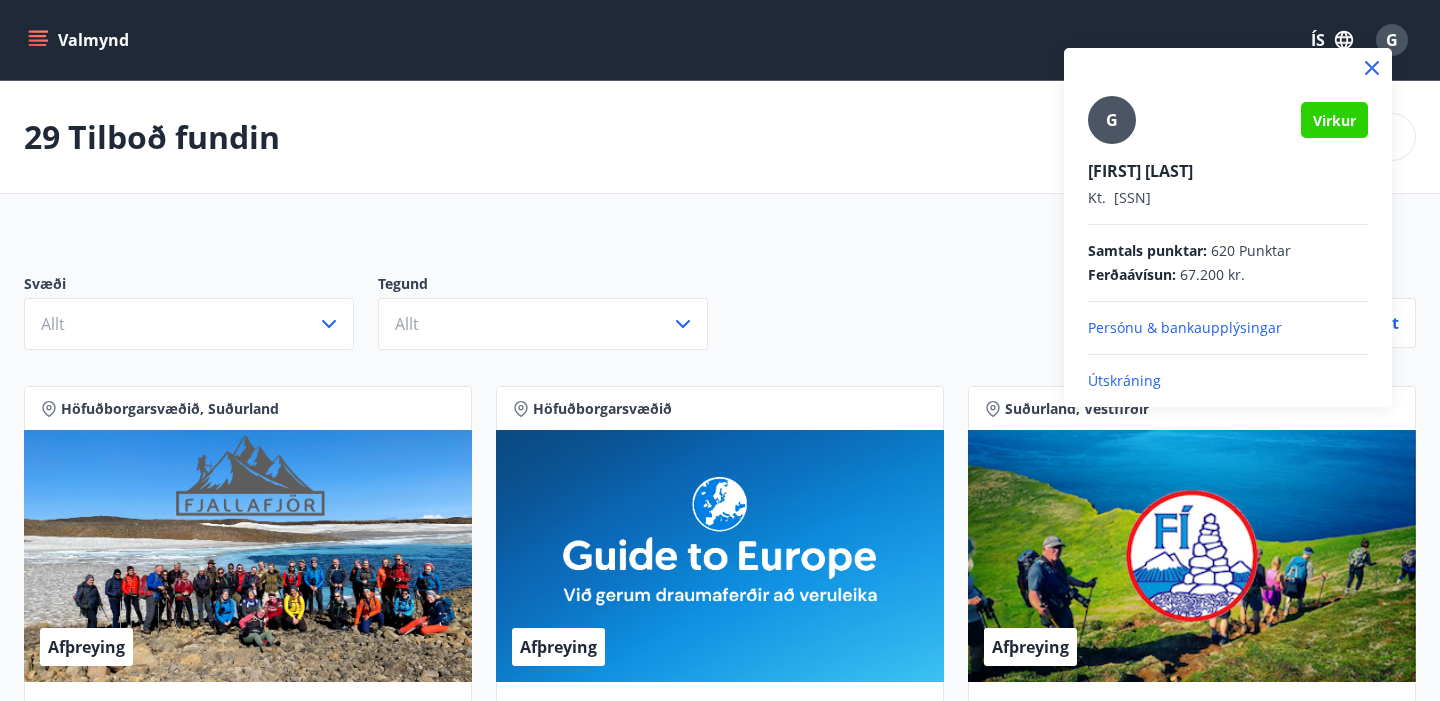 click on "67.200 kr." at bounding box center (1212, 275) 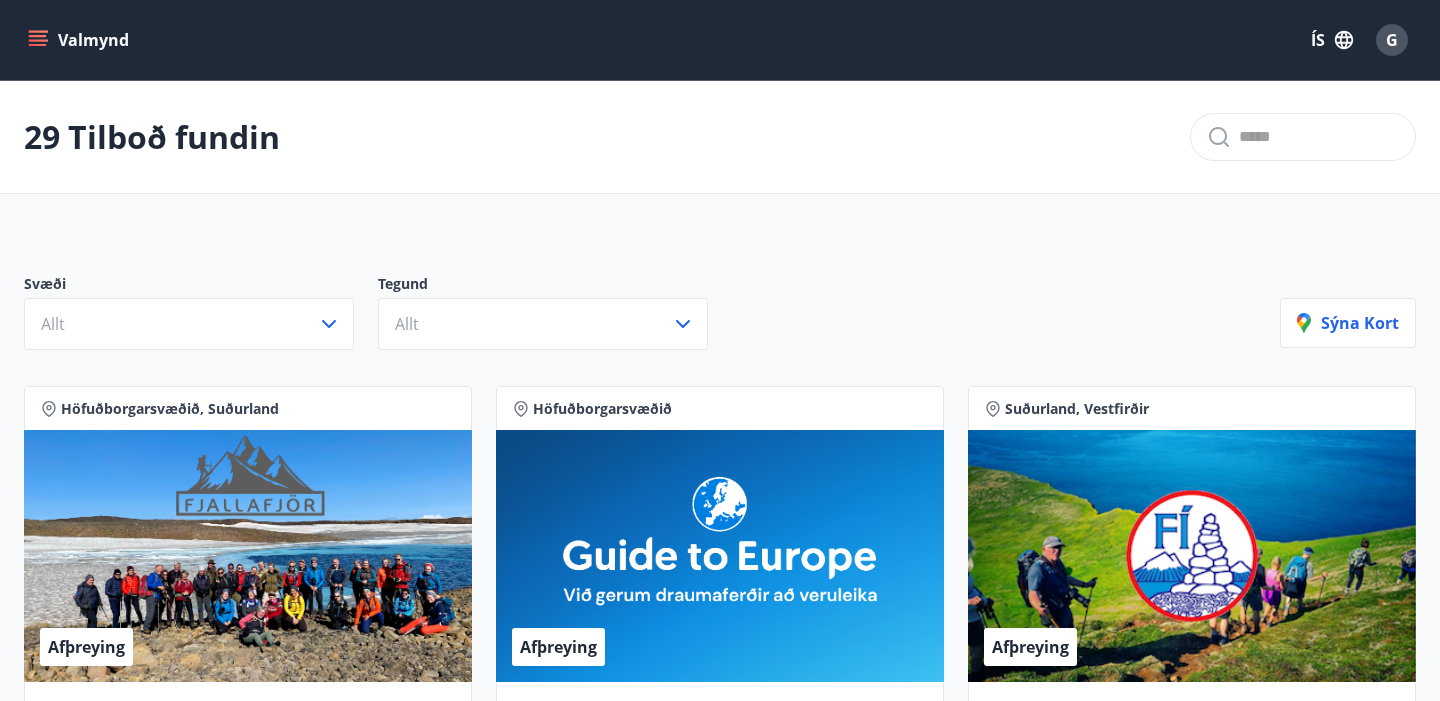 click on "Valmynd" at bounding box center [80, 40] 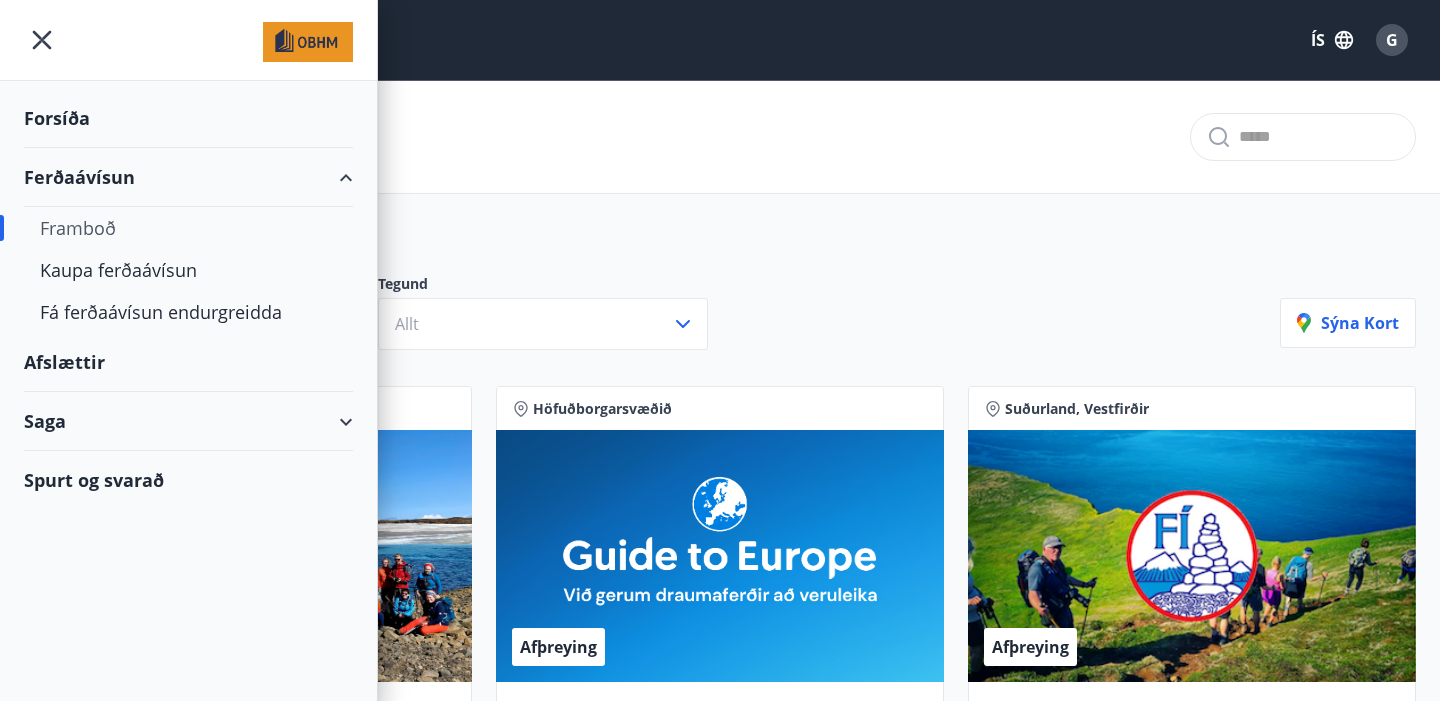 click on "Afslættir" at bounding box center (188, 362) 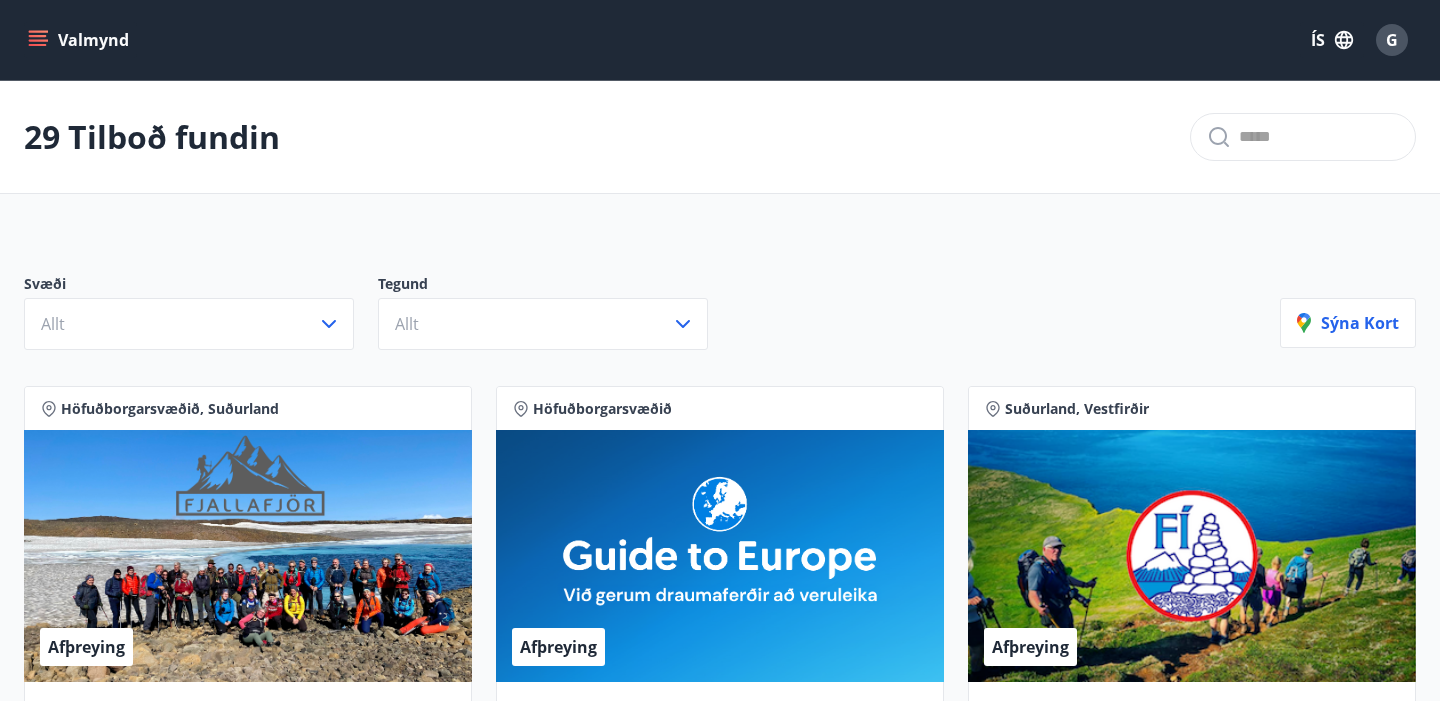 click 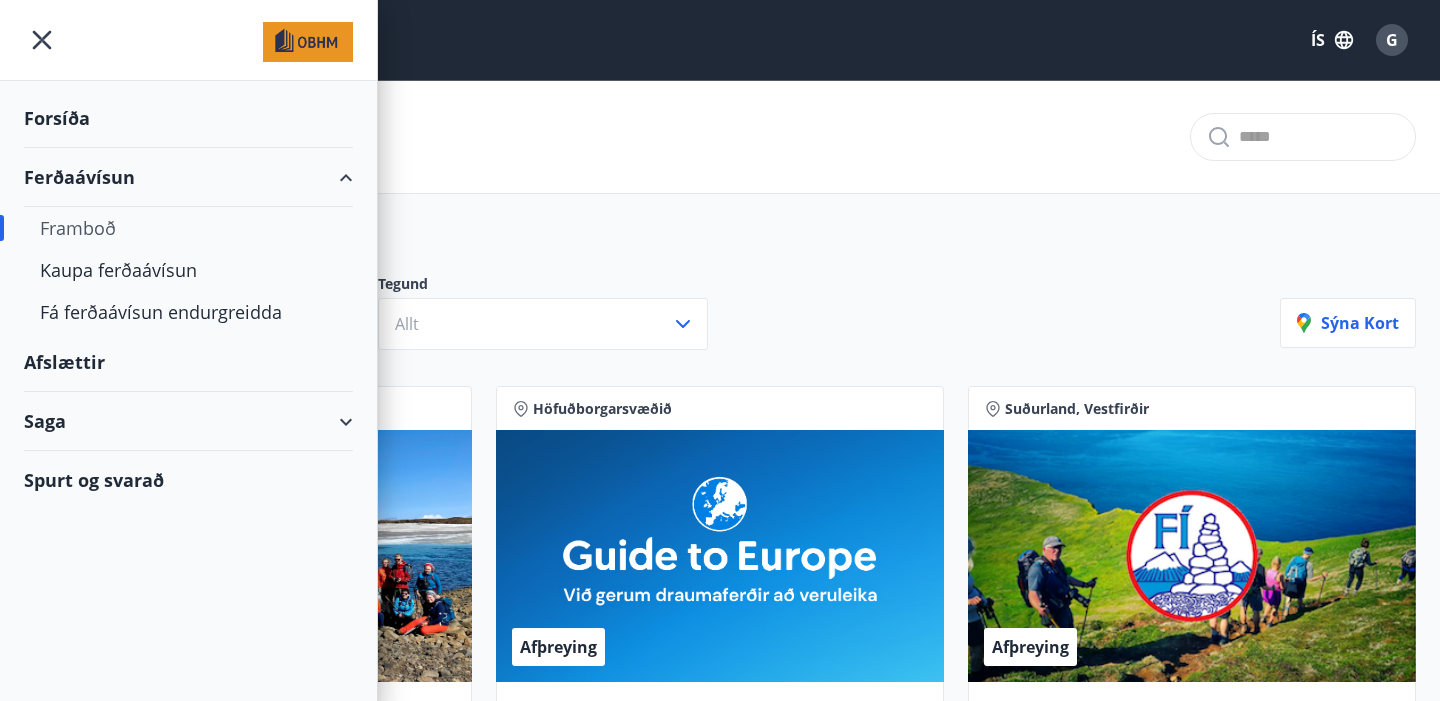 click on "Framboð" at bounding box center (188, 228) 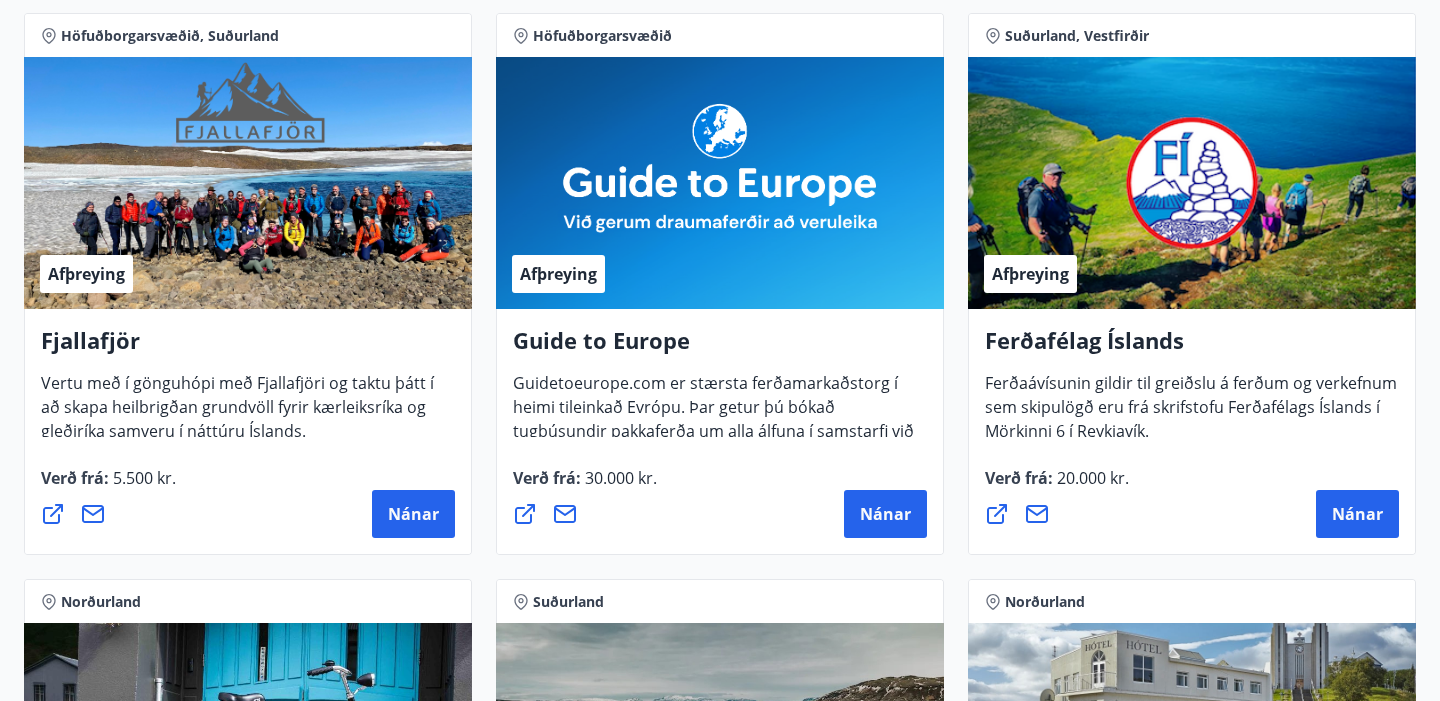 scroll, scrollTop: 283, scrollLeft: 0, axis: vertical 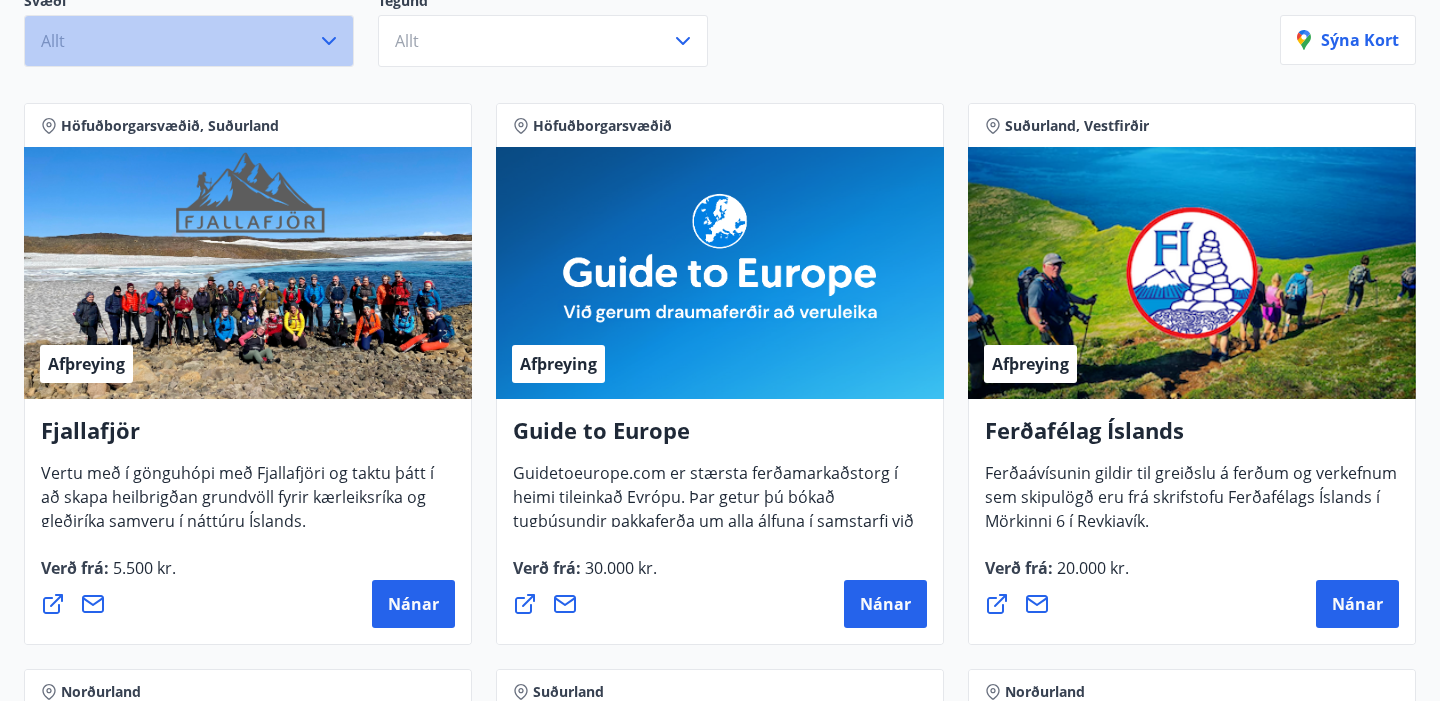click on "Allt" at bounding box center [189, 41] 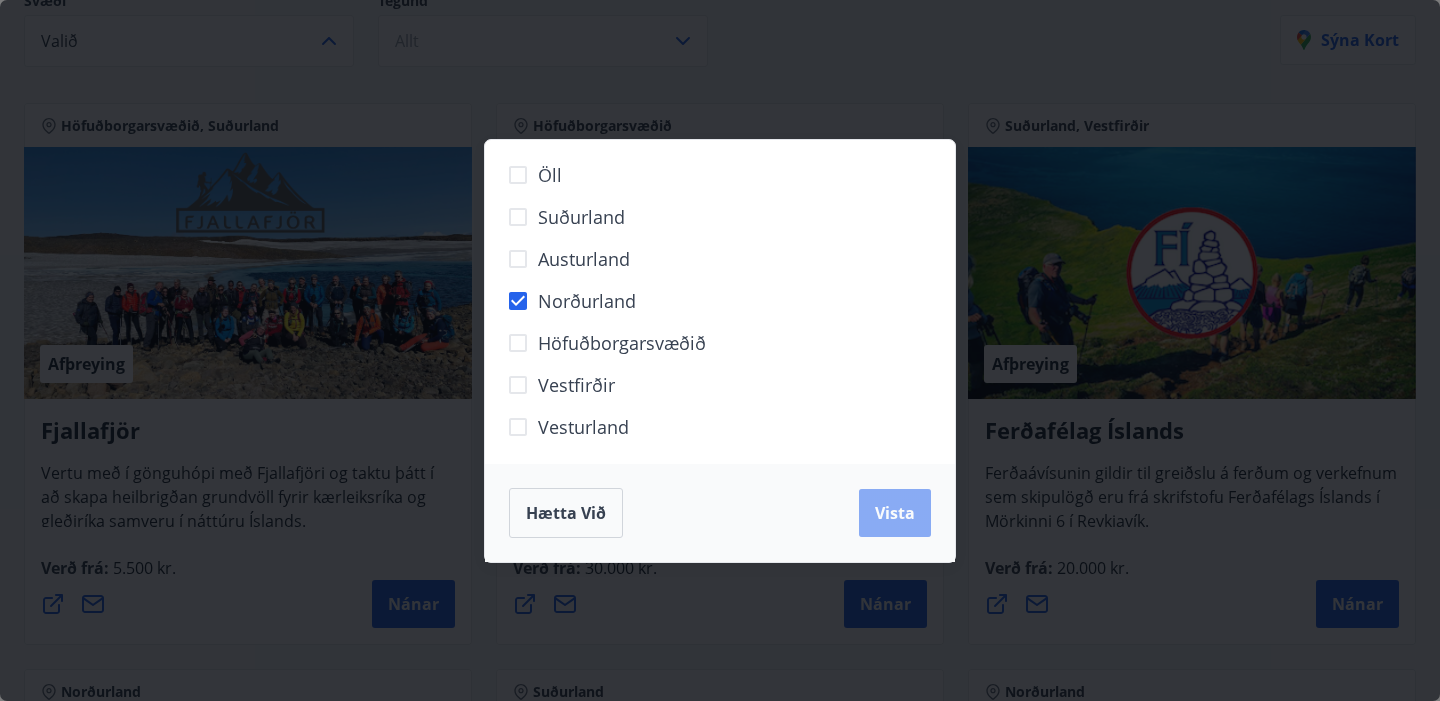 click on "Vista" at bounding box center [895, 513] 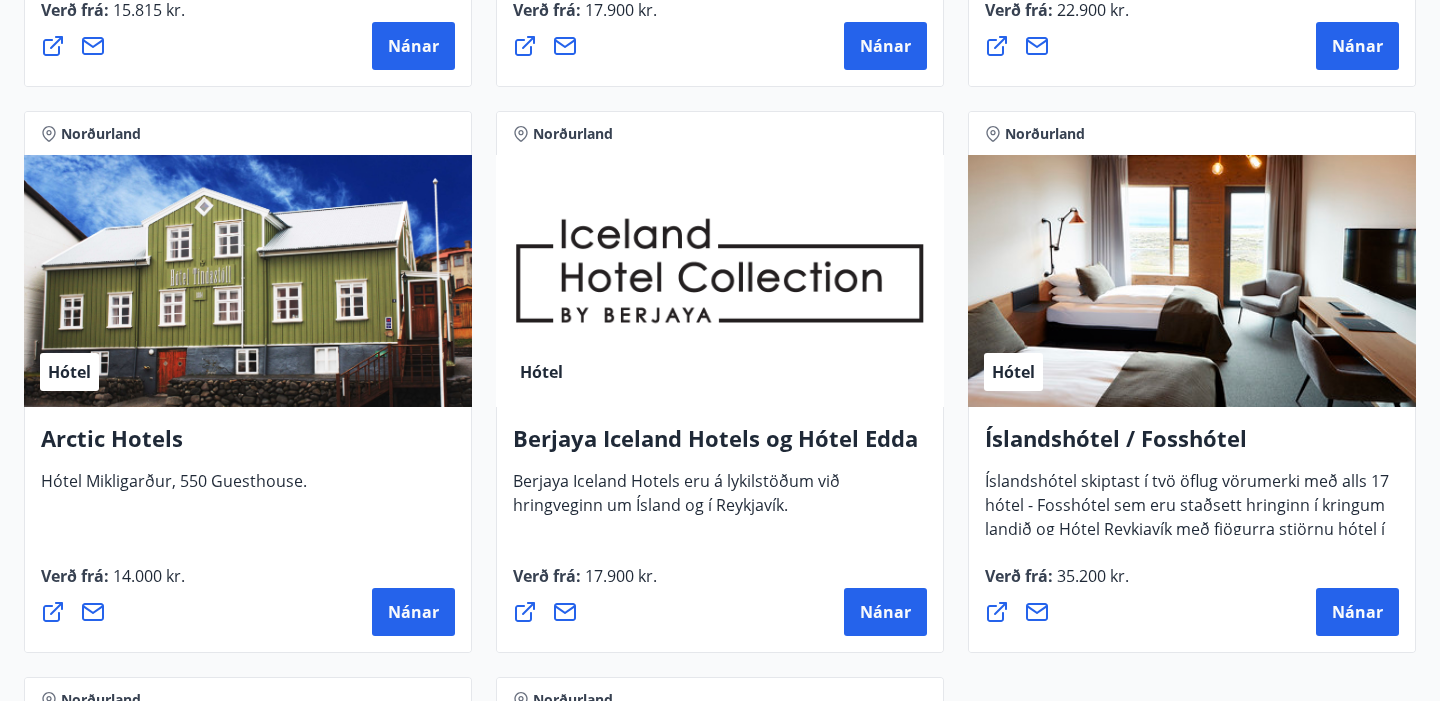 scroll, scrollTop: 903, scrollLeft: 0, axis: vertical 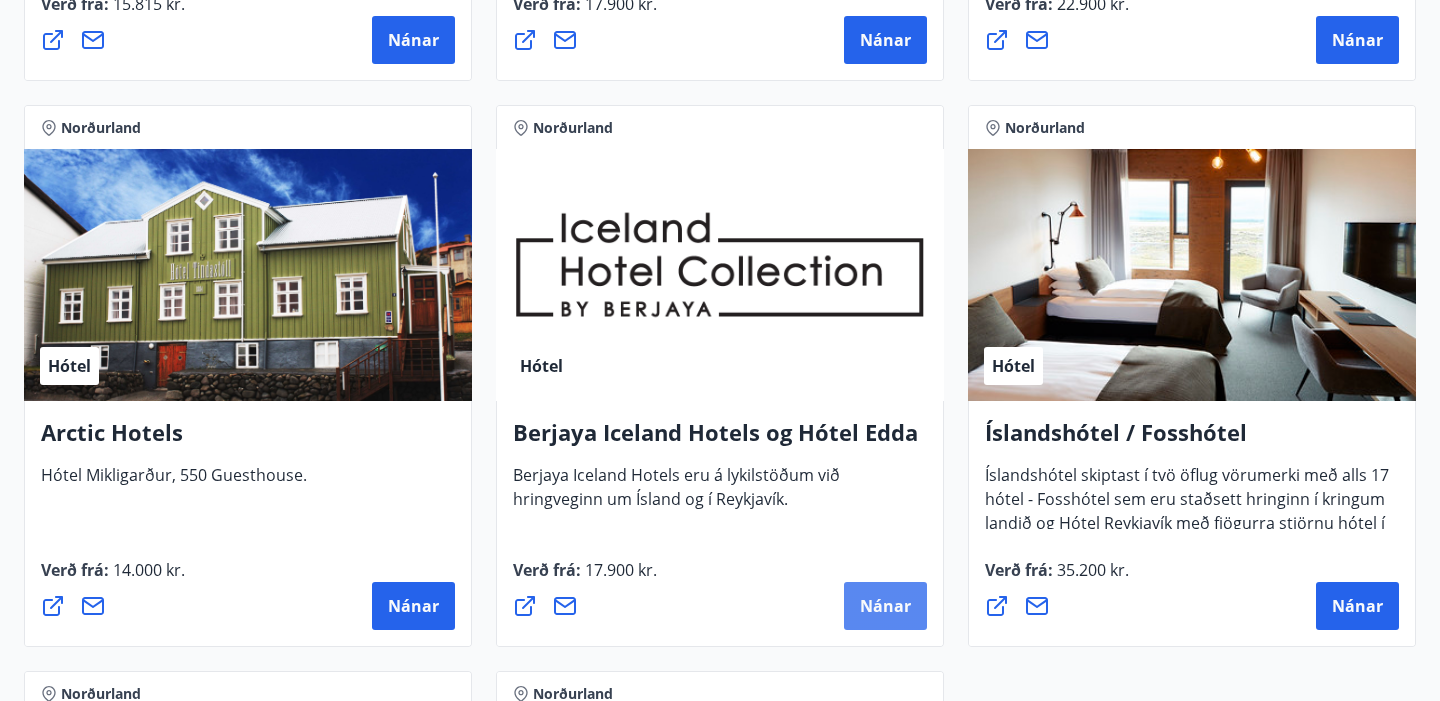 click on "Nánar" at bounding box center (885, 606) 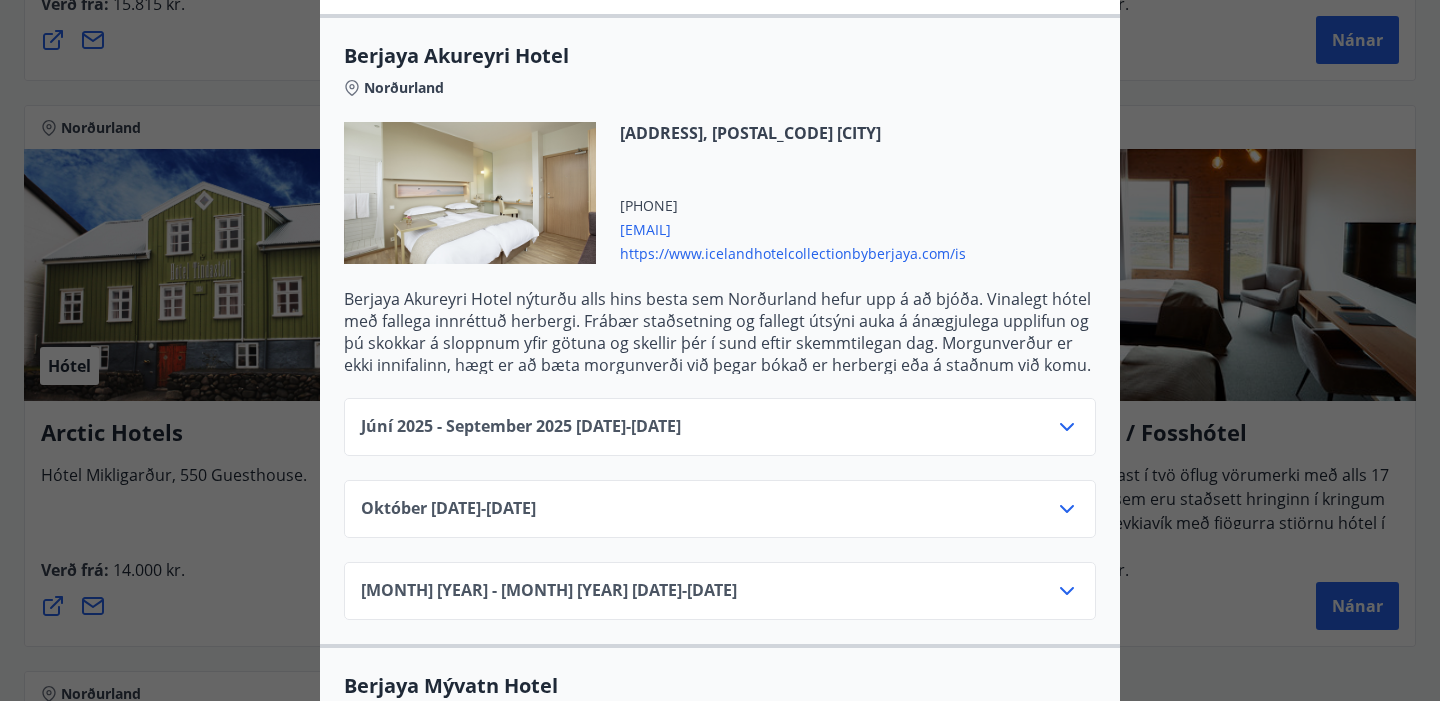 scroll, scrollTop: 551, scrollLeft: 0, axis: vertical 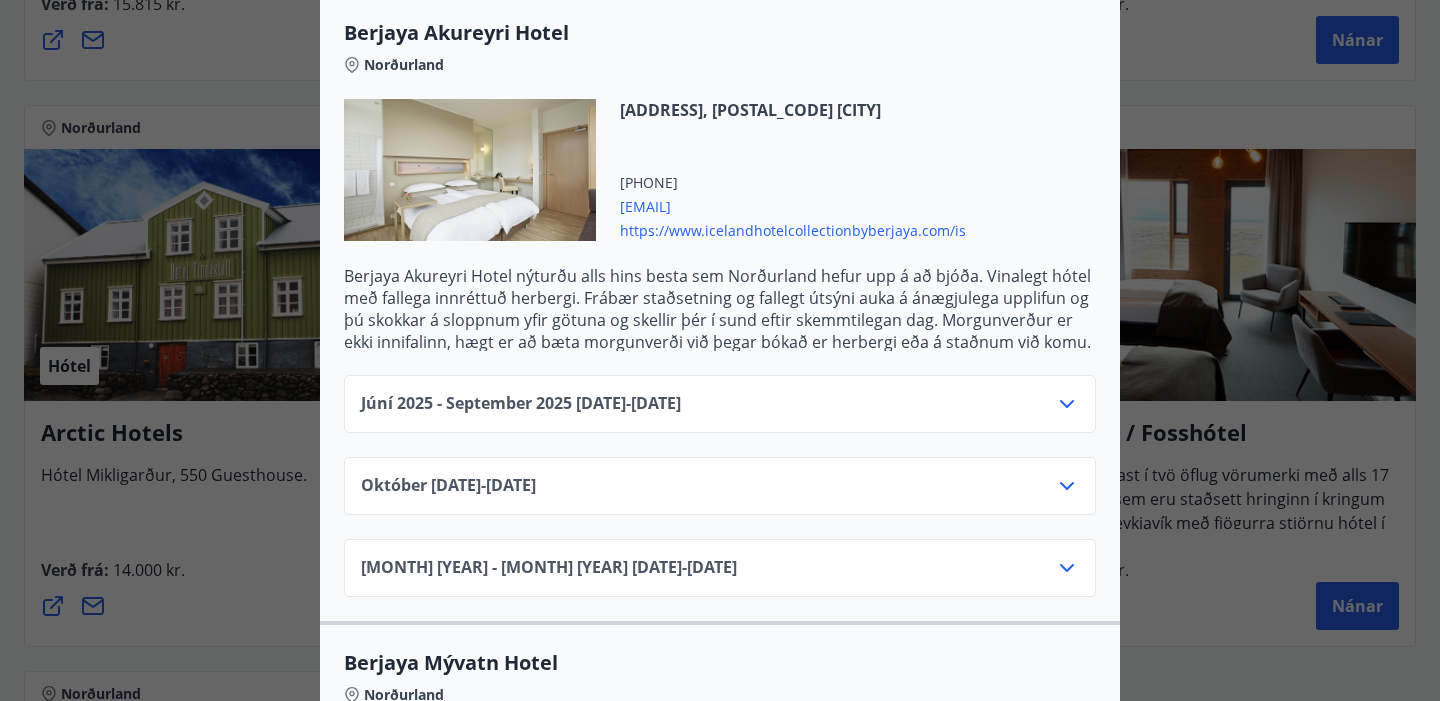 click 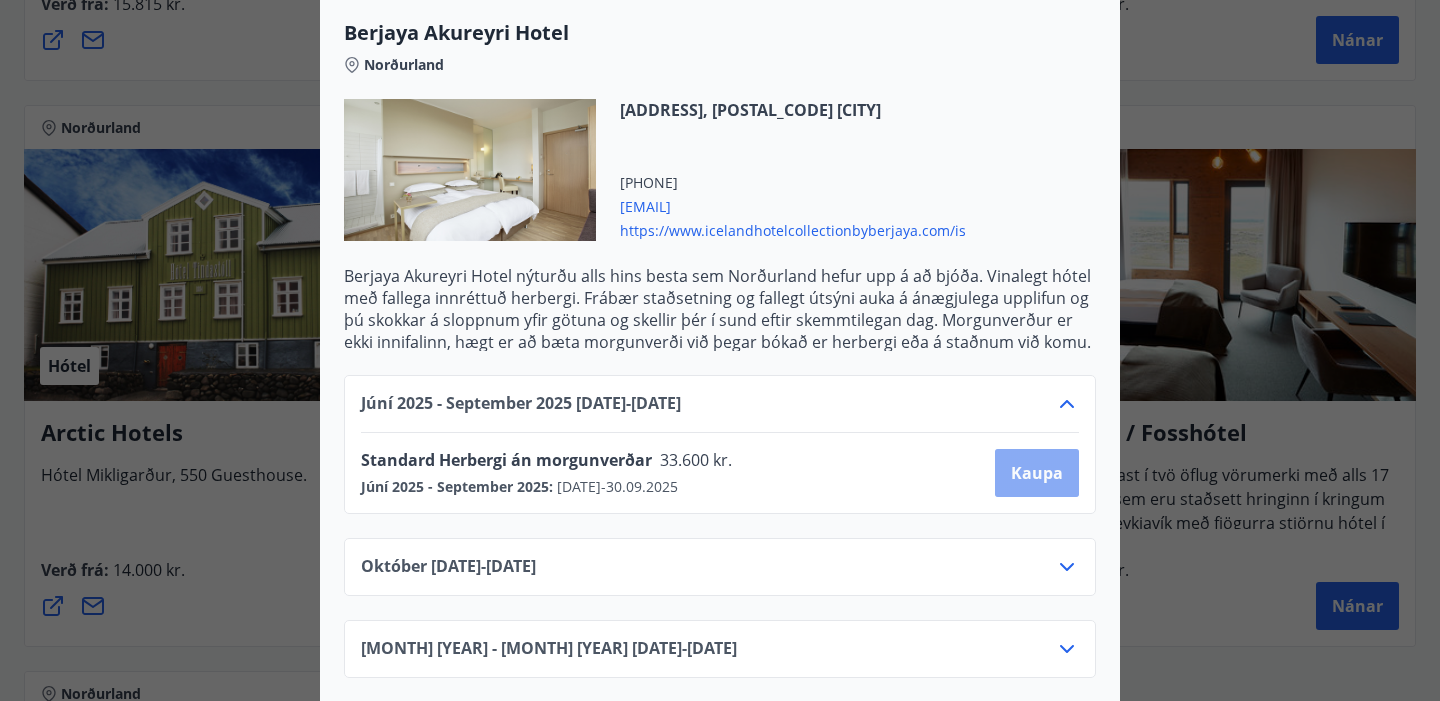 click on "Kaupa" at bounding box center (1037, 473) 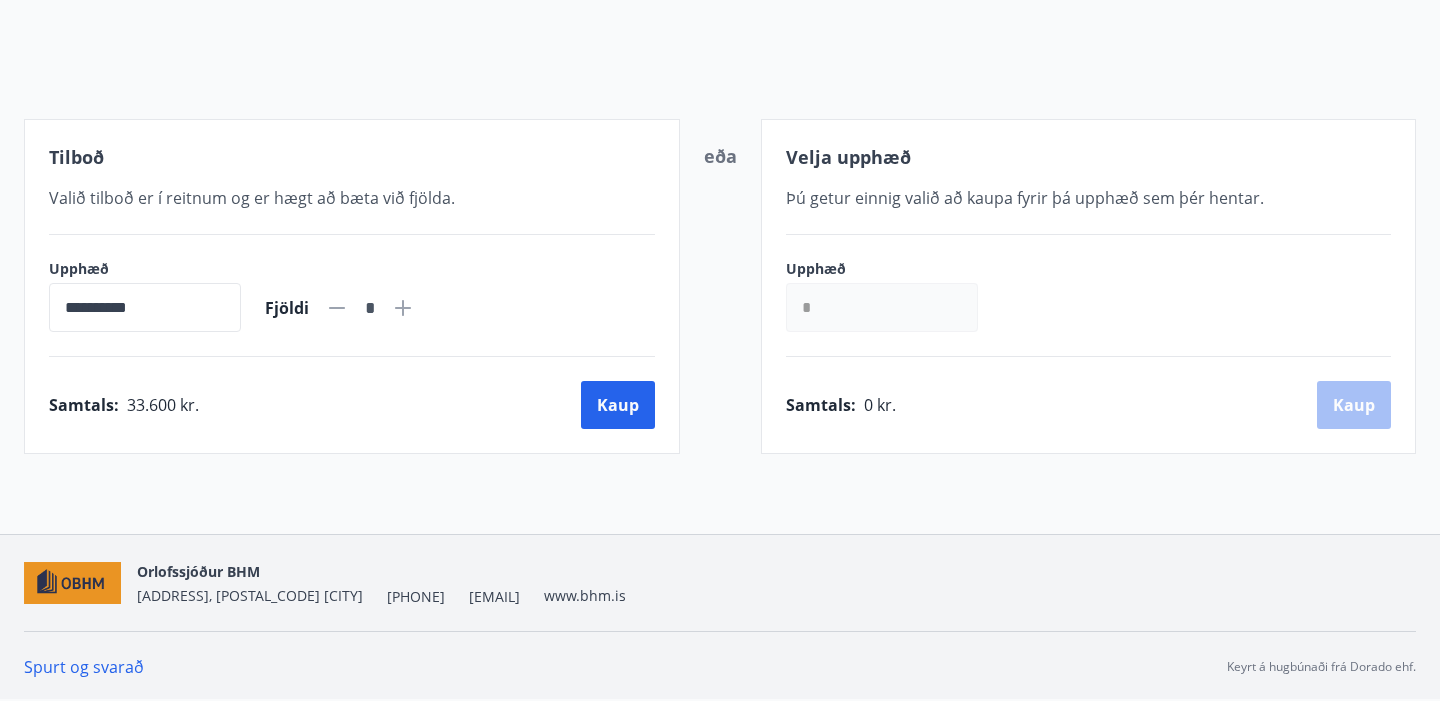 scroll, scrollTop: 309, scrollLeft: 0, axis: vertical 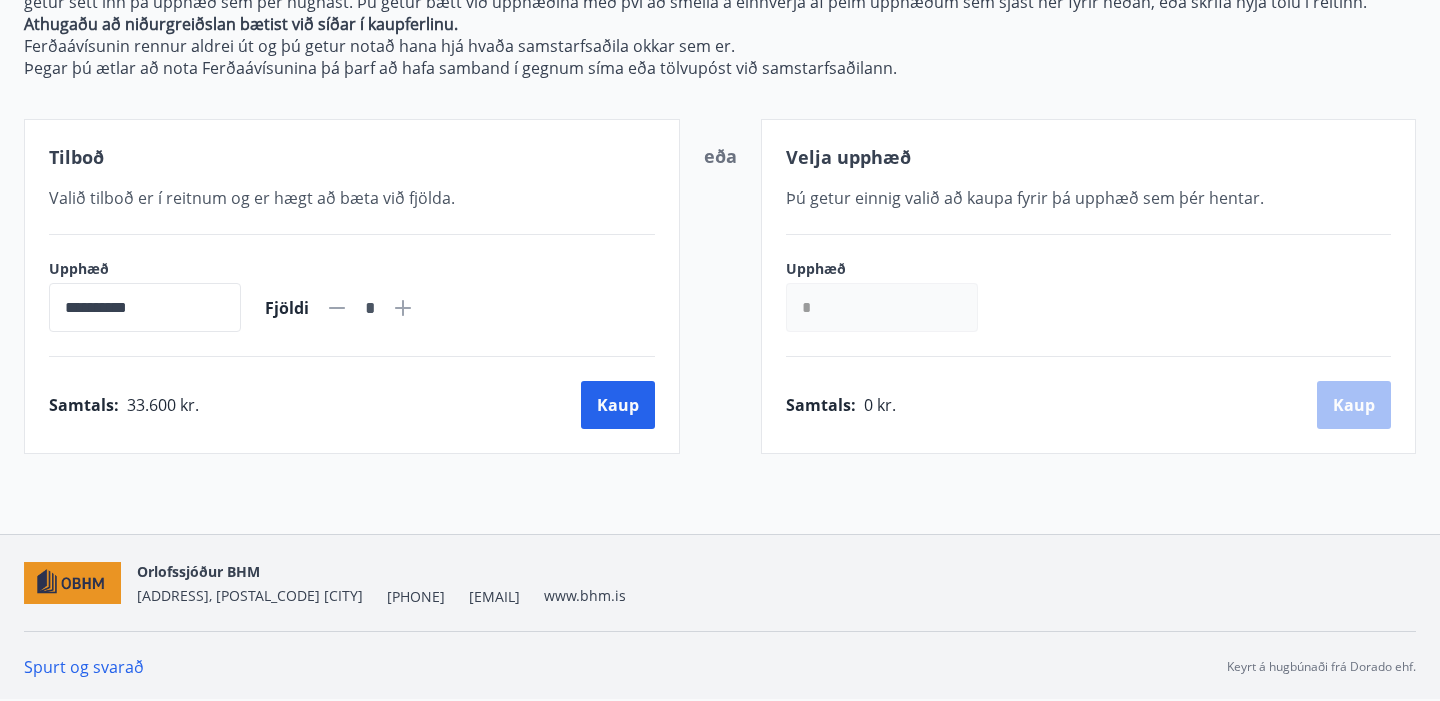 click 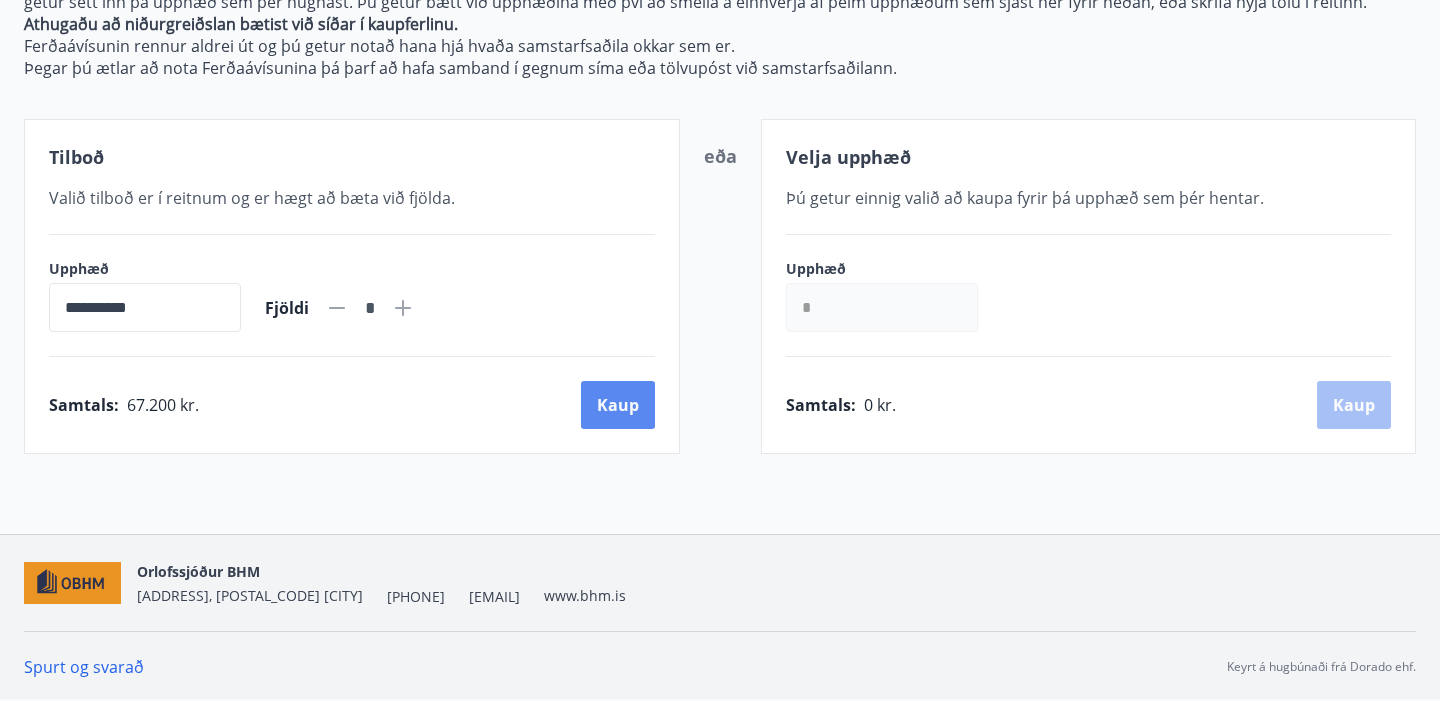 click on "Kaup" at bounding box center [618, 405] 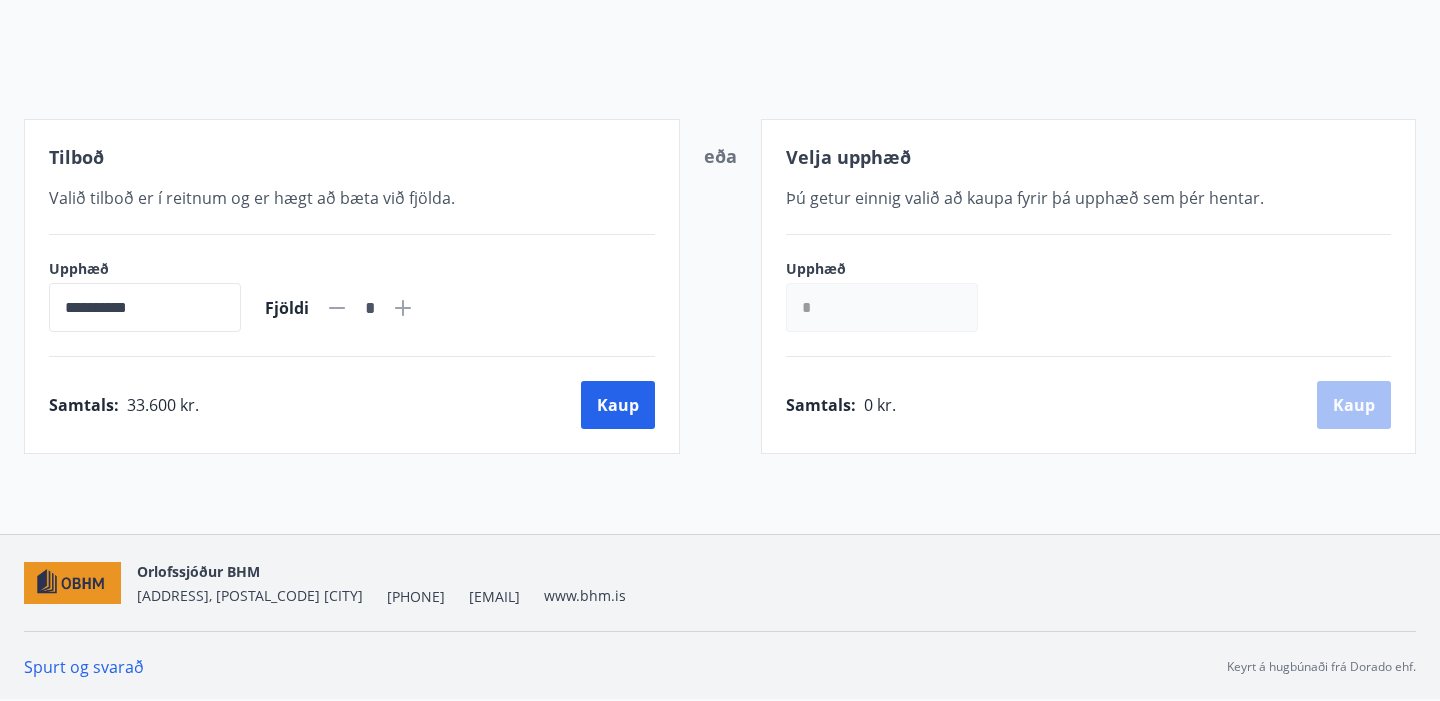 scroll, scrollTop: 309, scrollLeft: 0, axis: vertical 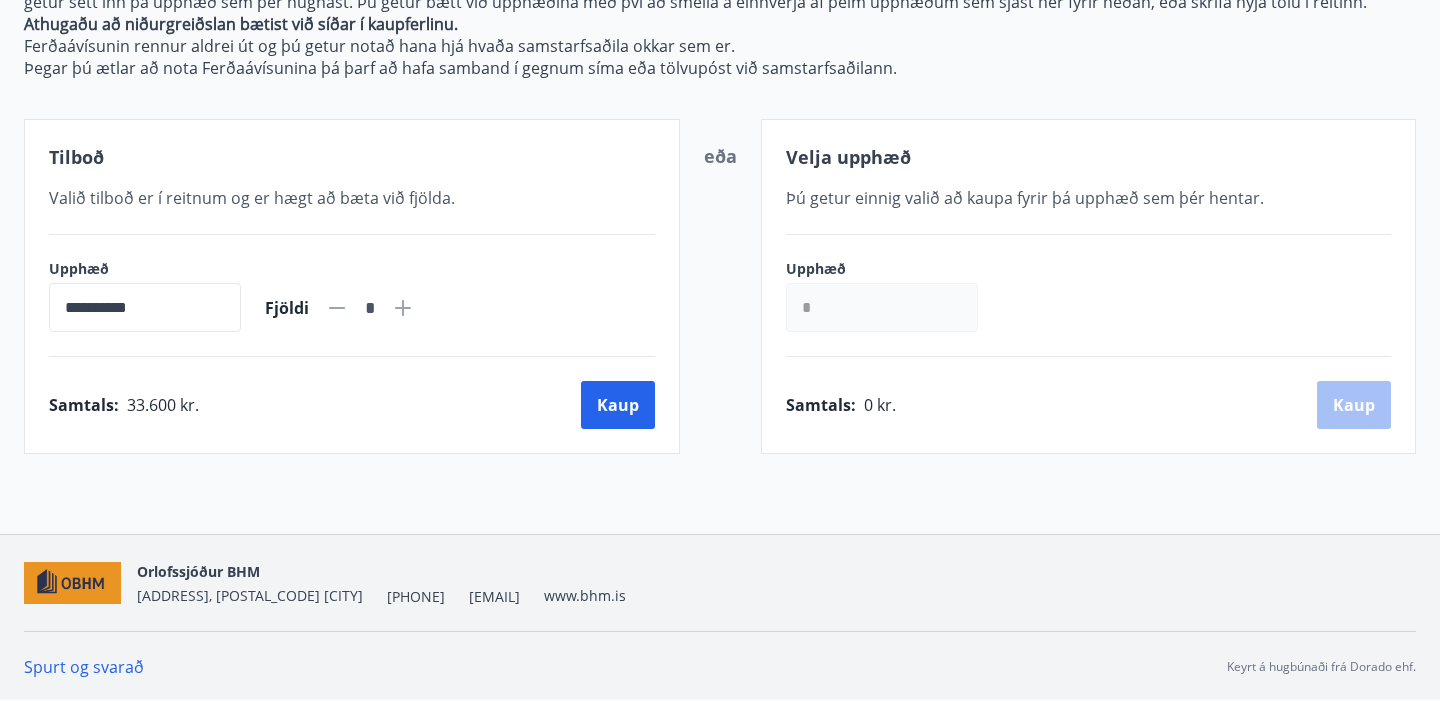 click on "*" at bounding box center (882, 307) 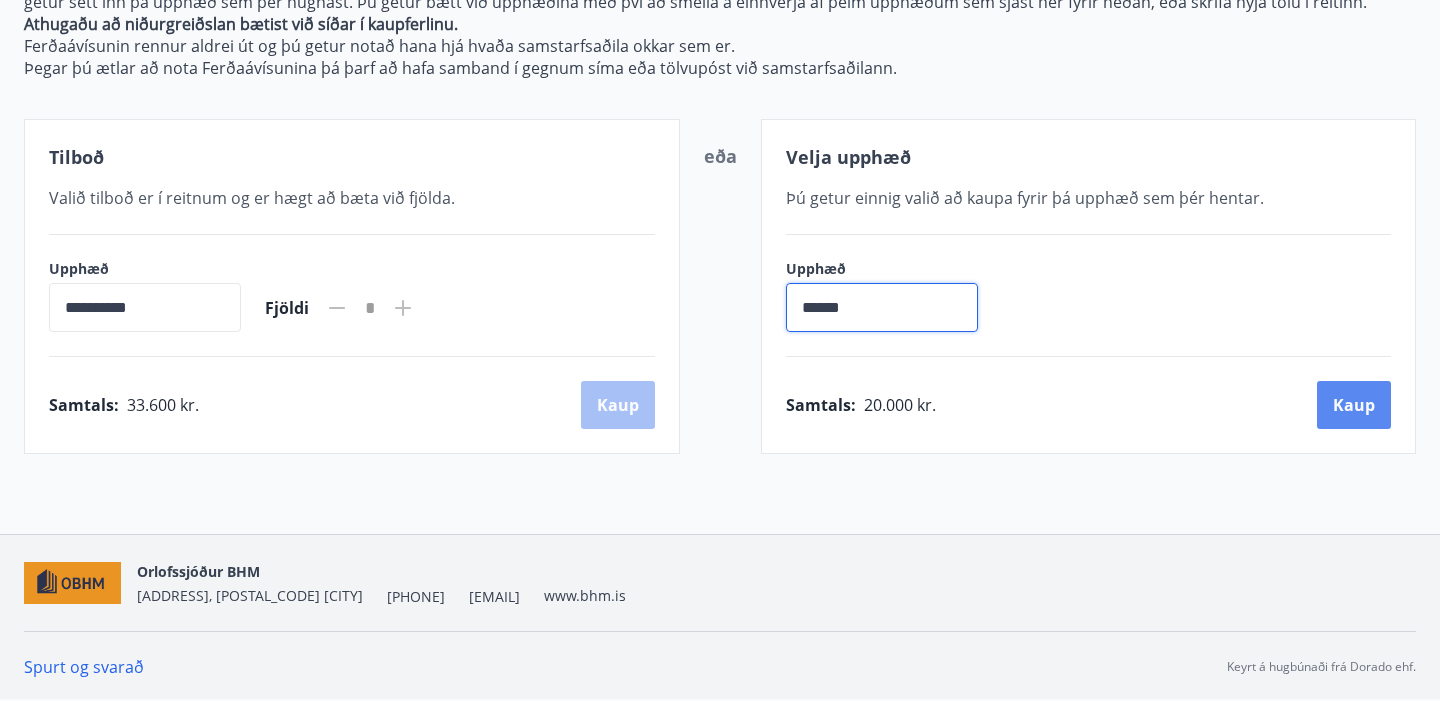 type on "******" 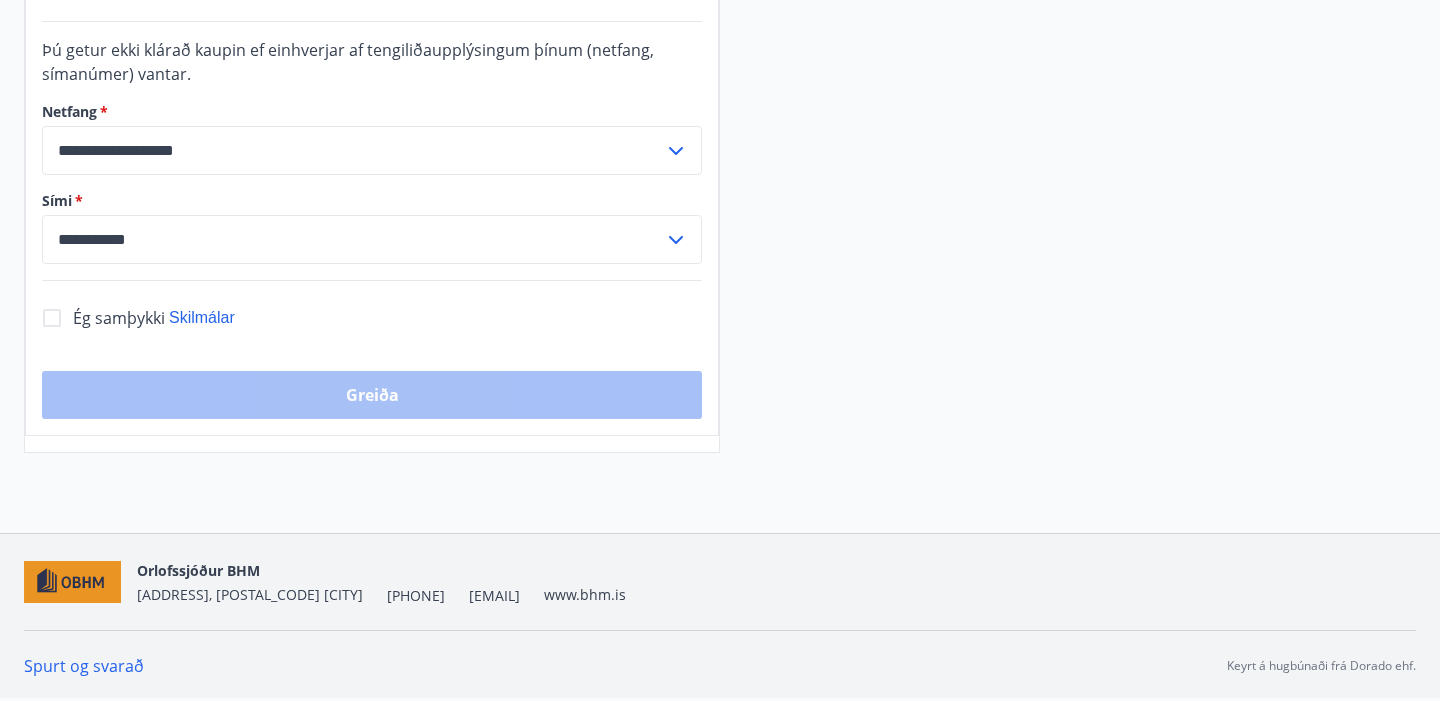 scroll, scrollTop: 677, scrollLeft: 0, axis: vertical 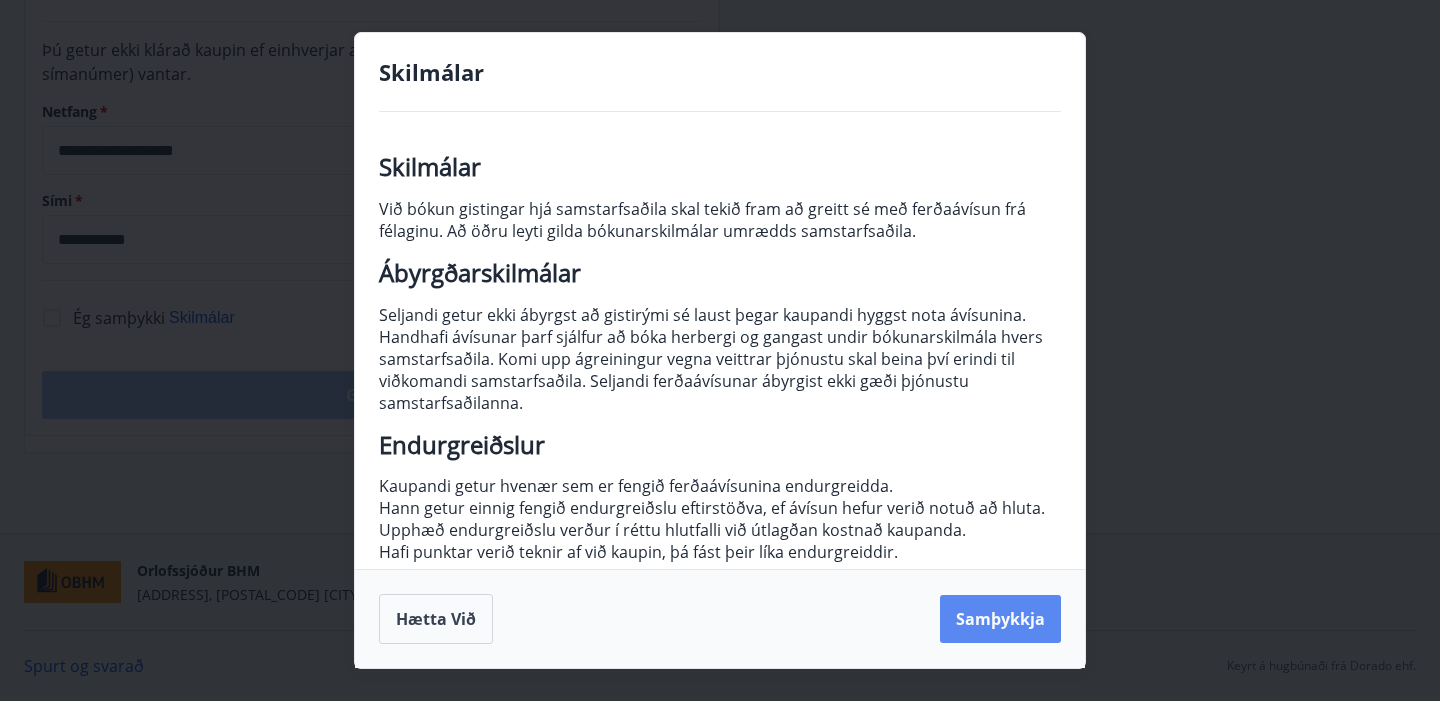 click on "Samþykkja" at bounding box center (1000, 619) 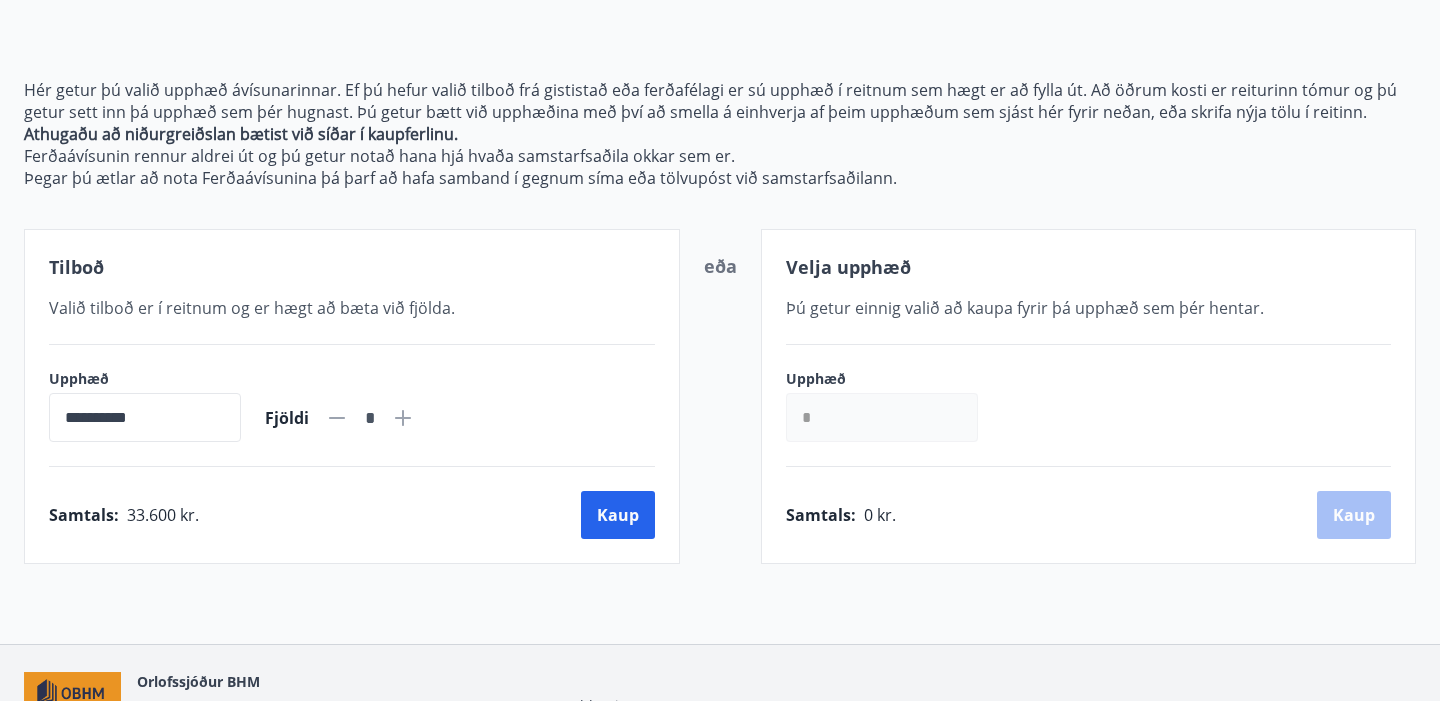 scroll, scrollTop: 309, scrollLeft: 0, axis: vertical 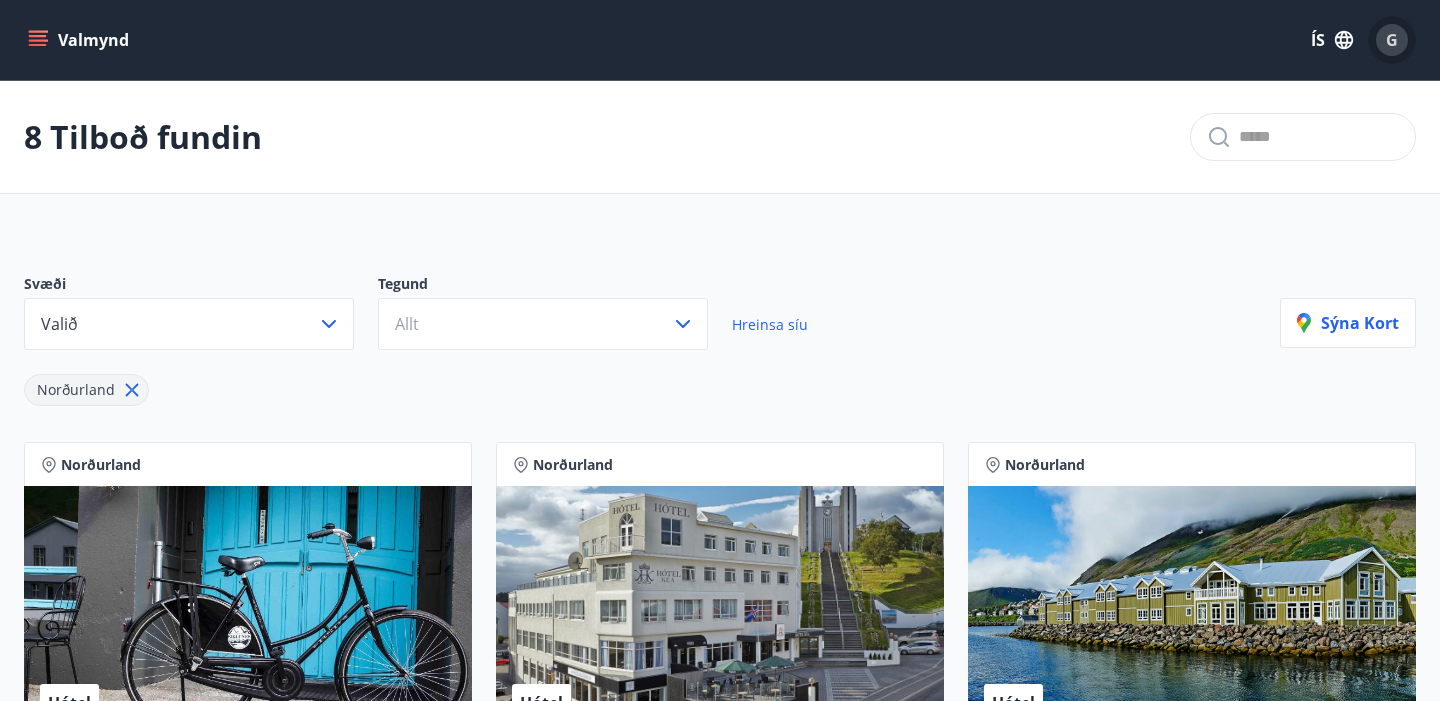 click on "G" at bounding box center [1392, 40] 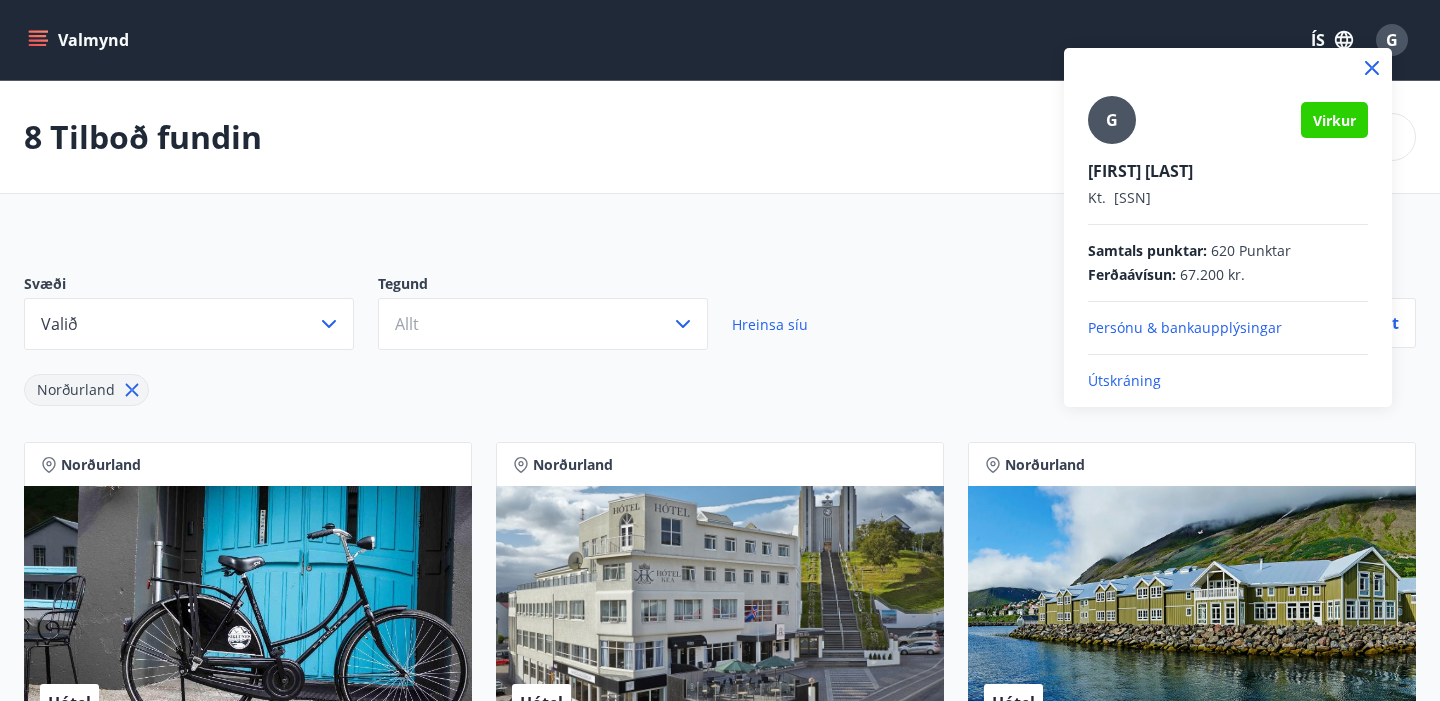 click on "Persónu & bankaupplýsingar" at bounding box center (1228, 328) 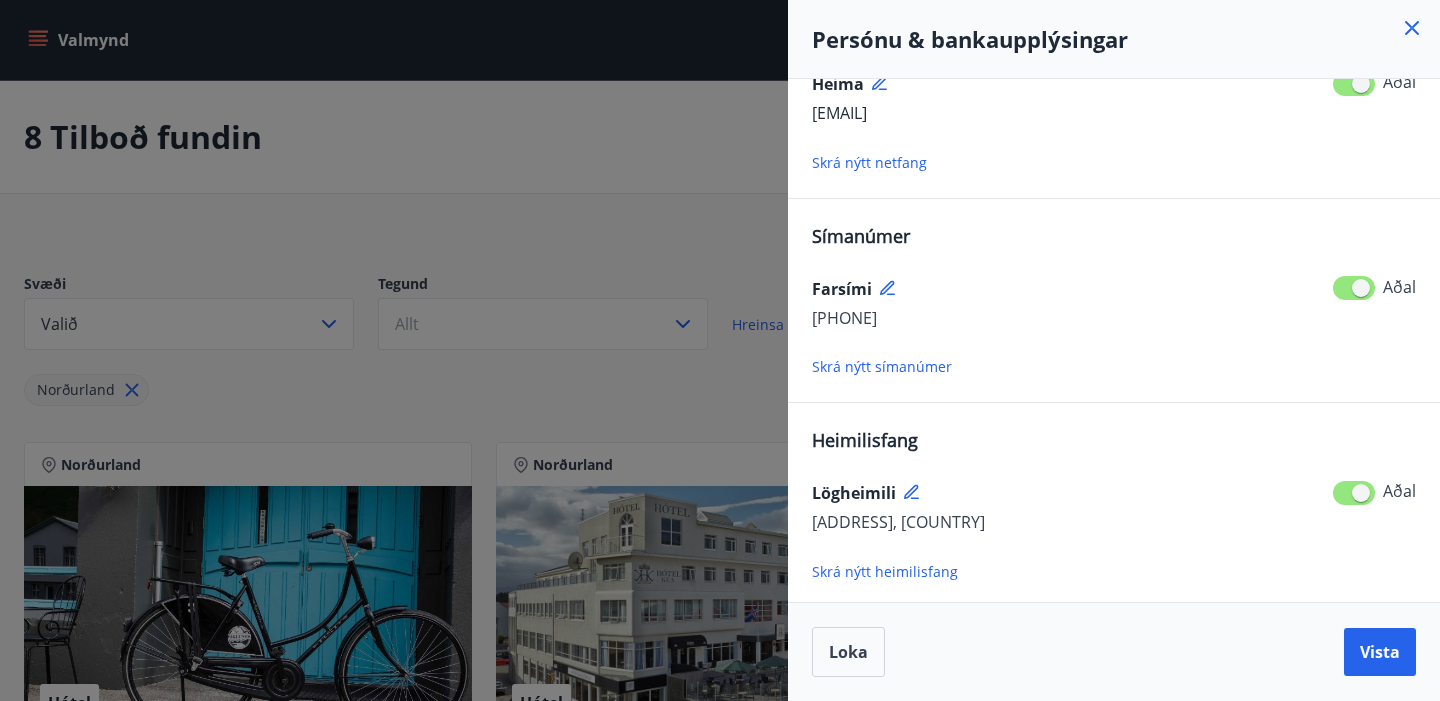 scroll, scrollTop: 0, scrollLeft: 0, axis: both 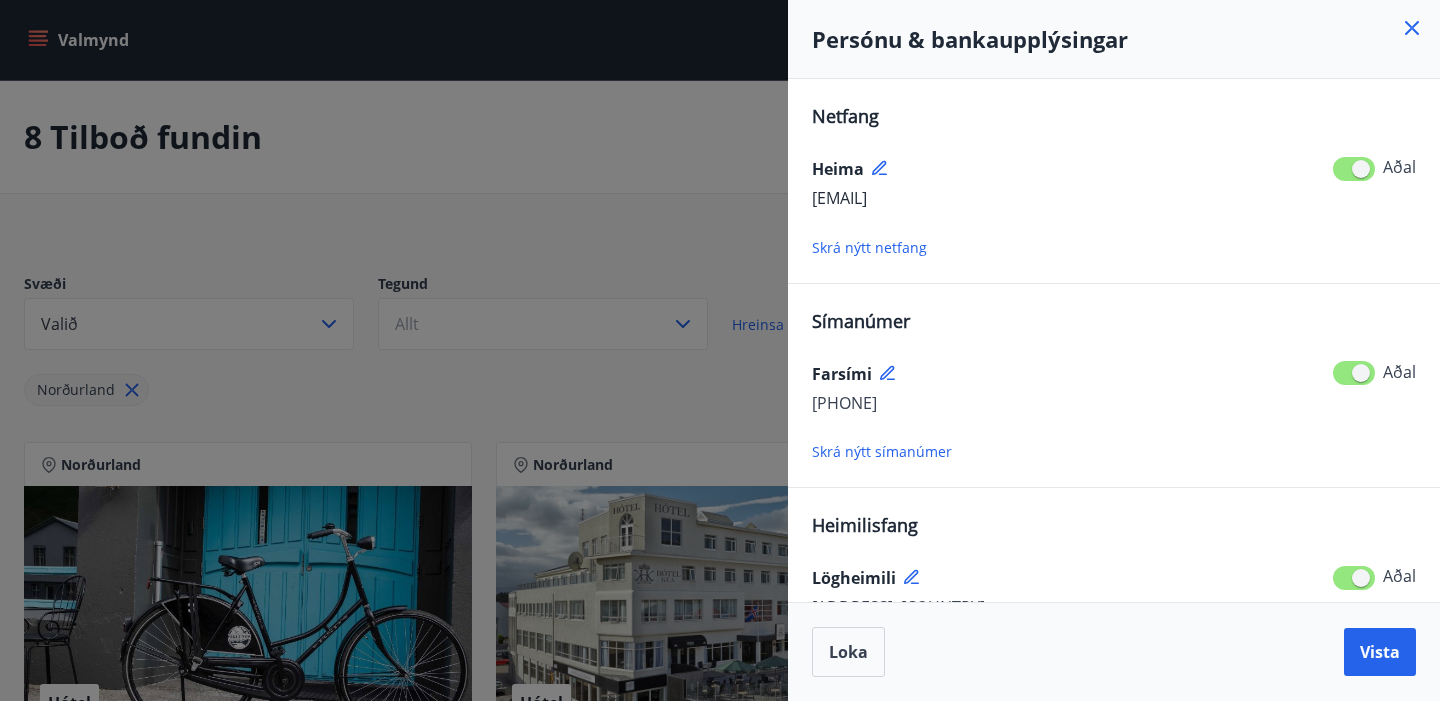 click 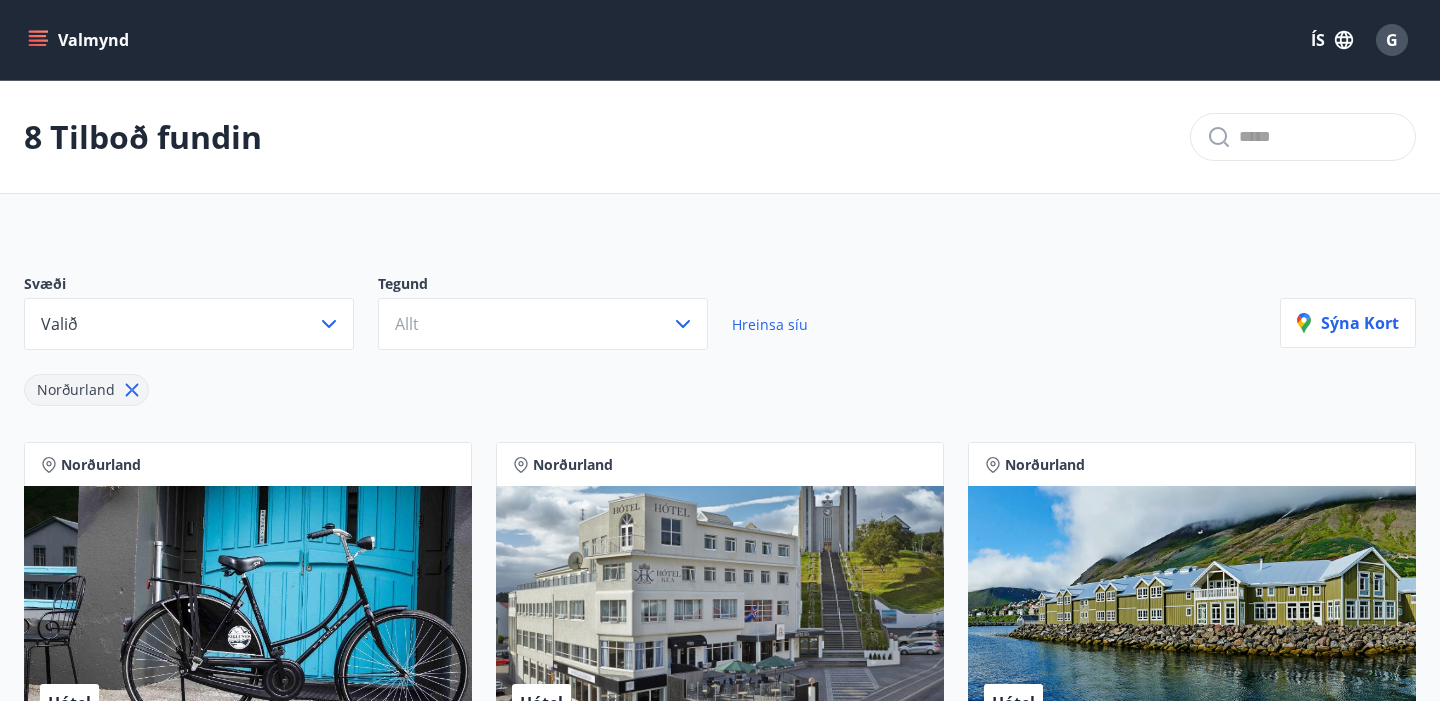 click 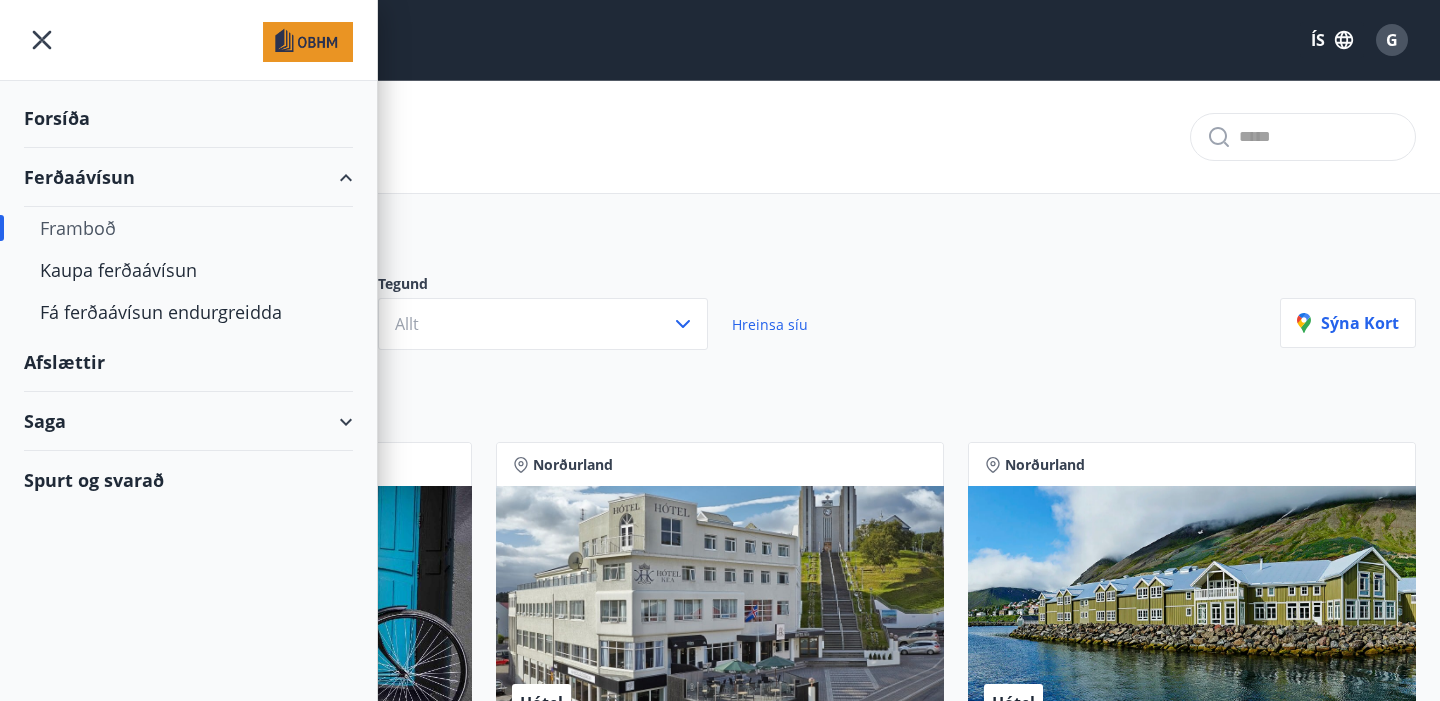 click on "Spurt og svarað" at bounding box center (188, 480) 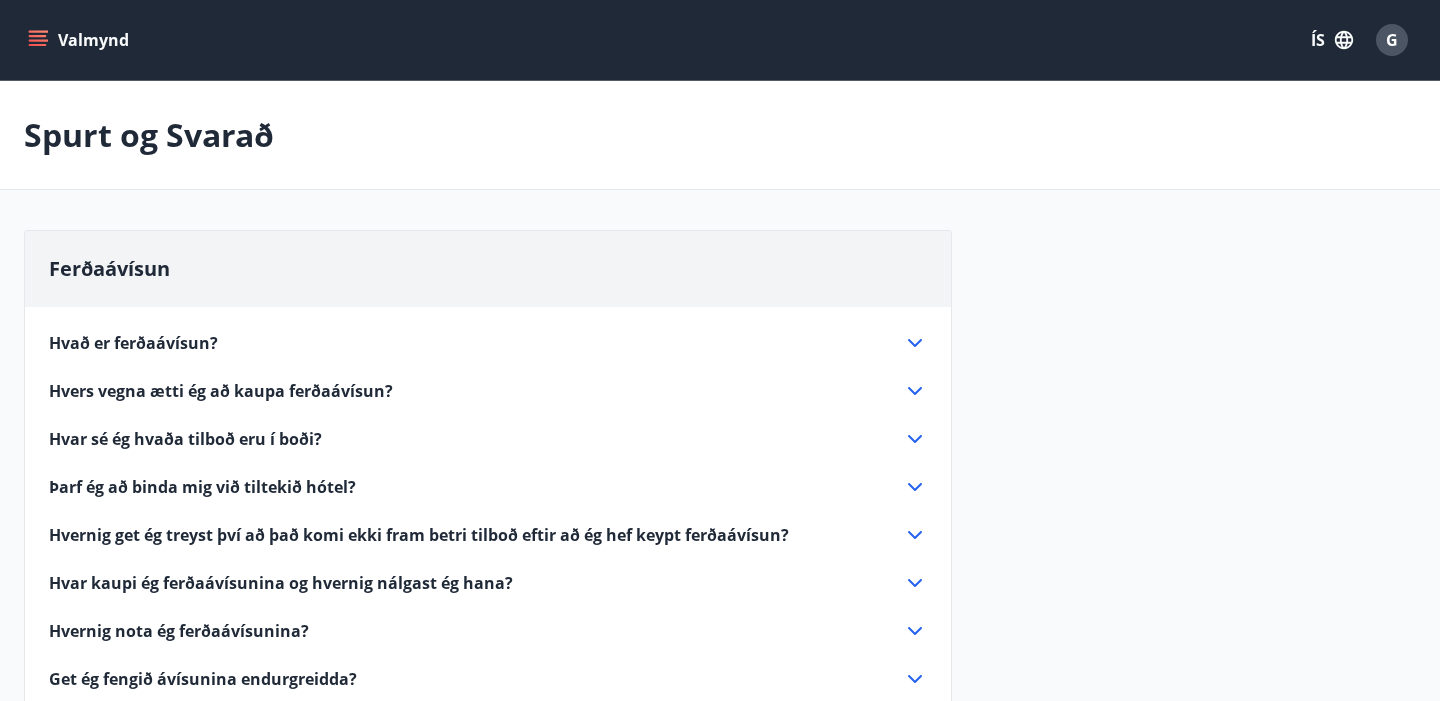 click 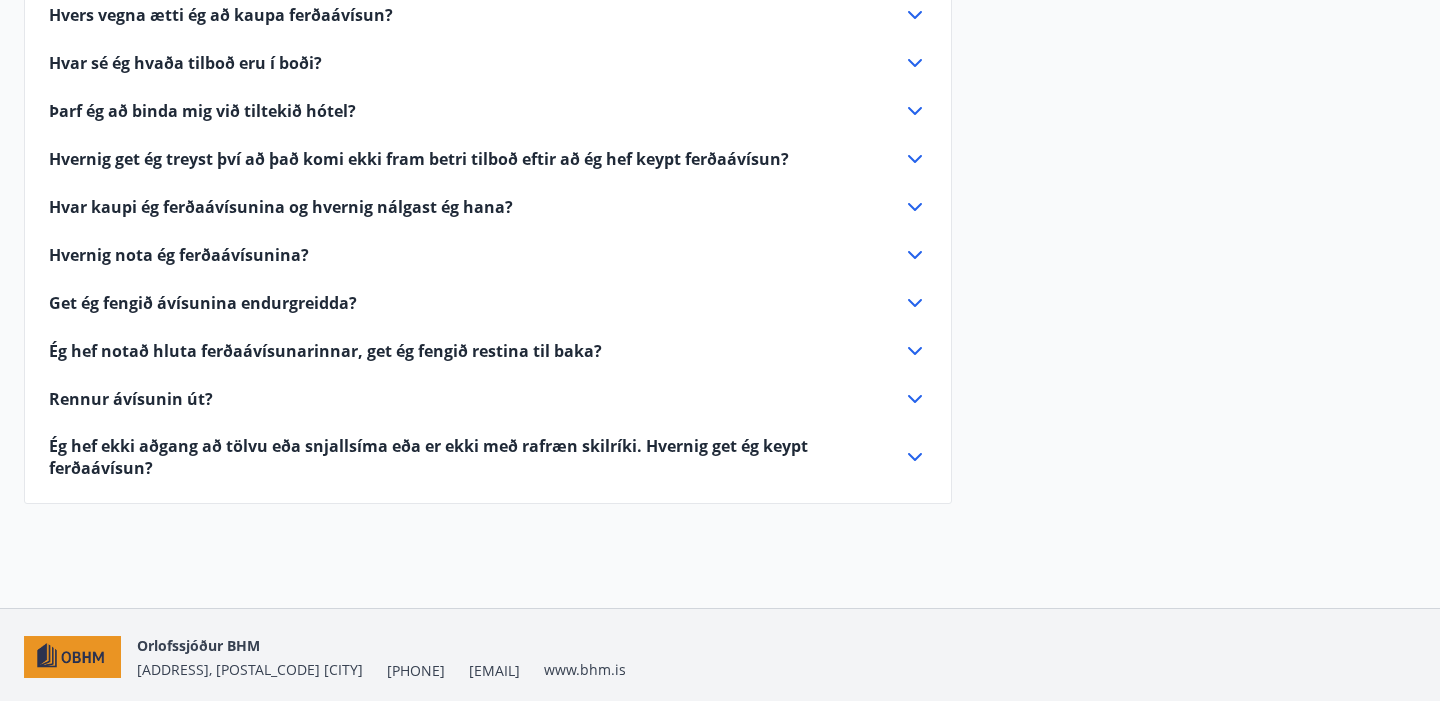 scroll, scrollTop: 452, scrollLeft: 0, axis: vertical 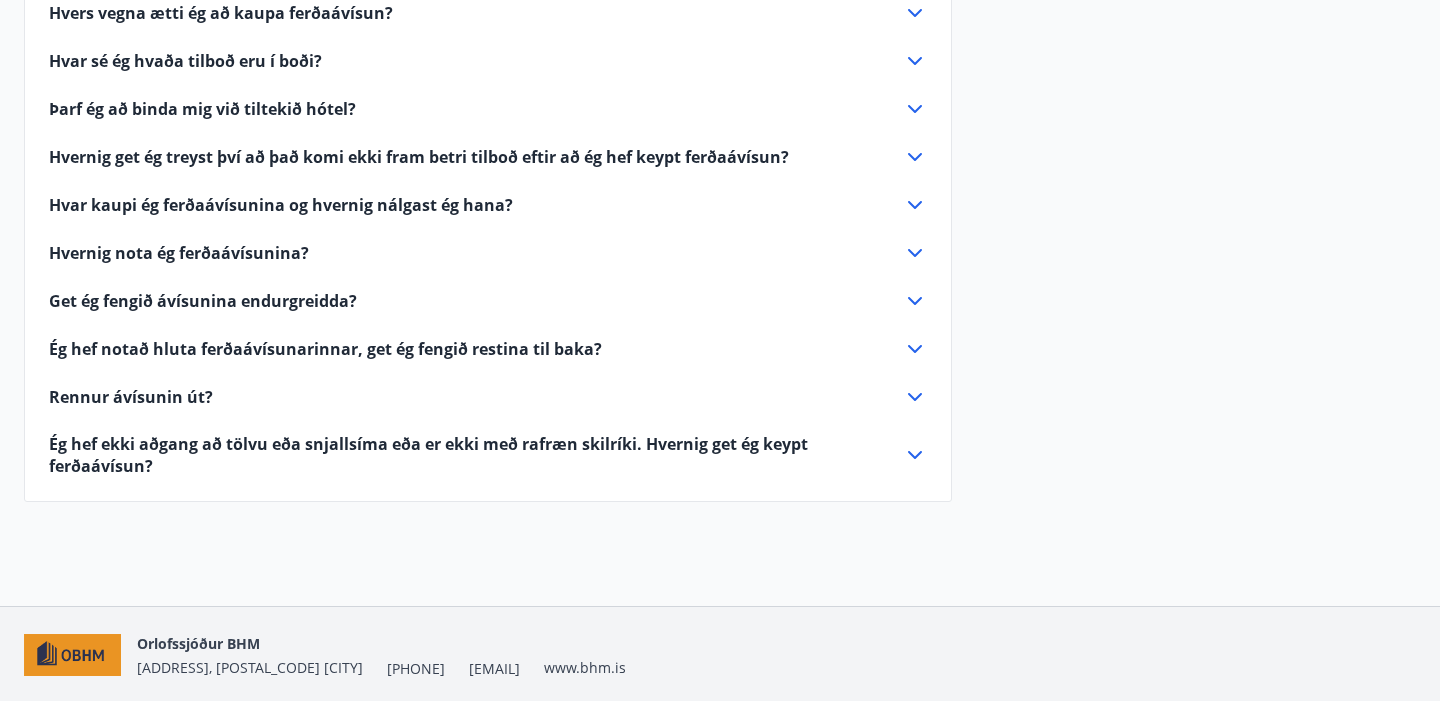 click 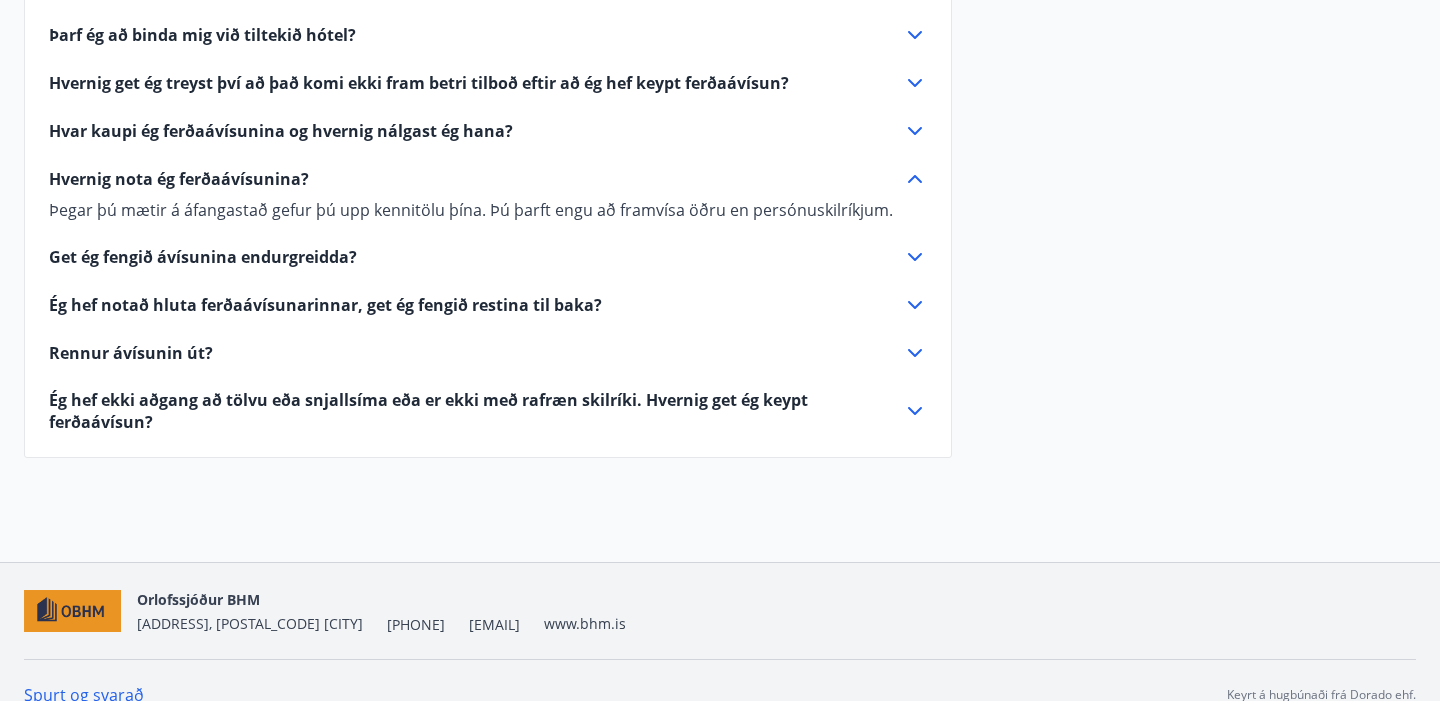 scroll, scrollTop: 0, scrollLeft: 0, axis: both 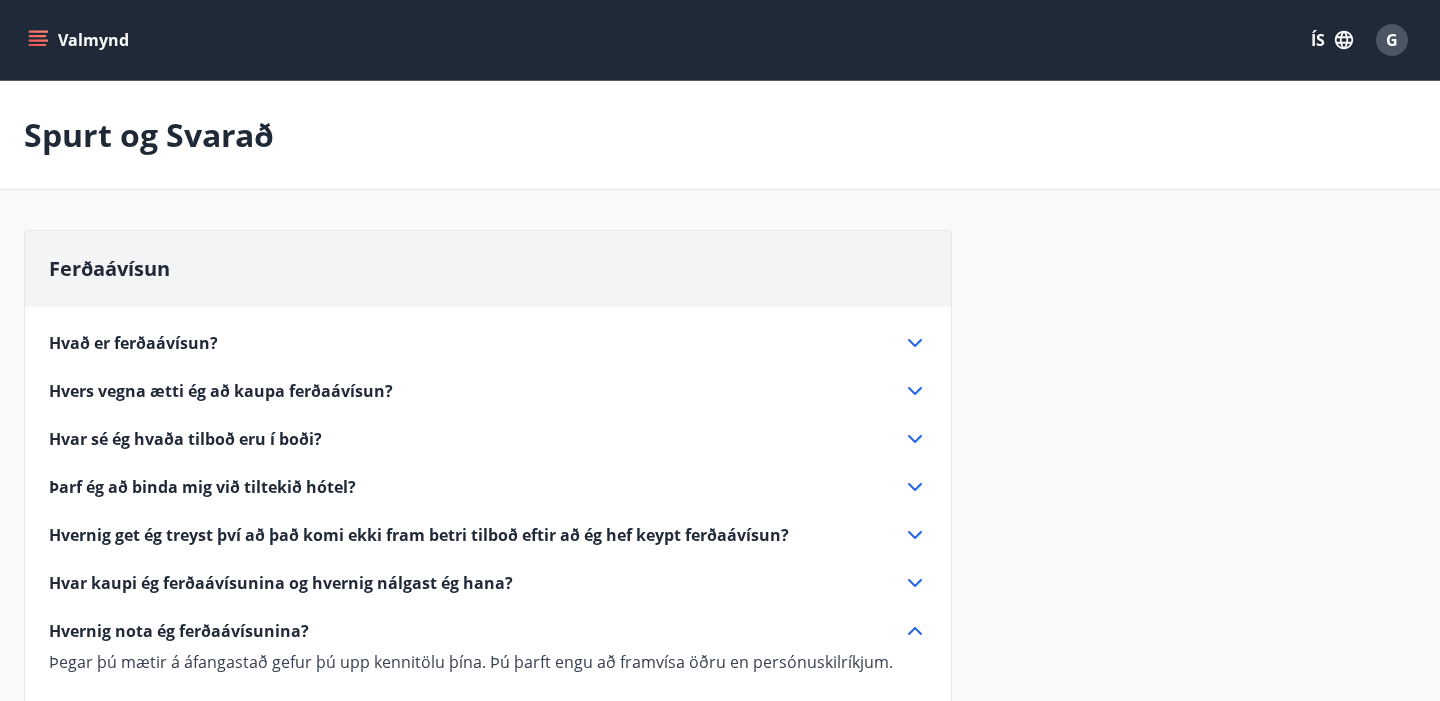 click 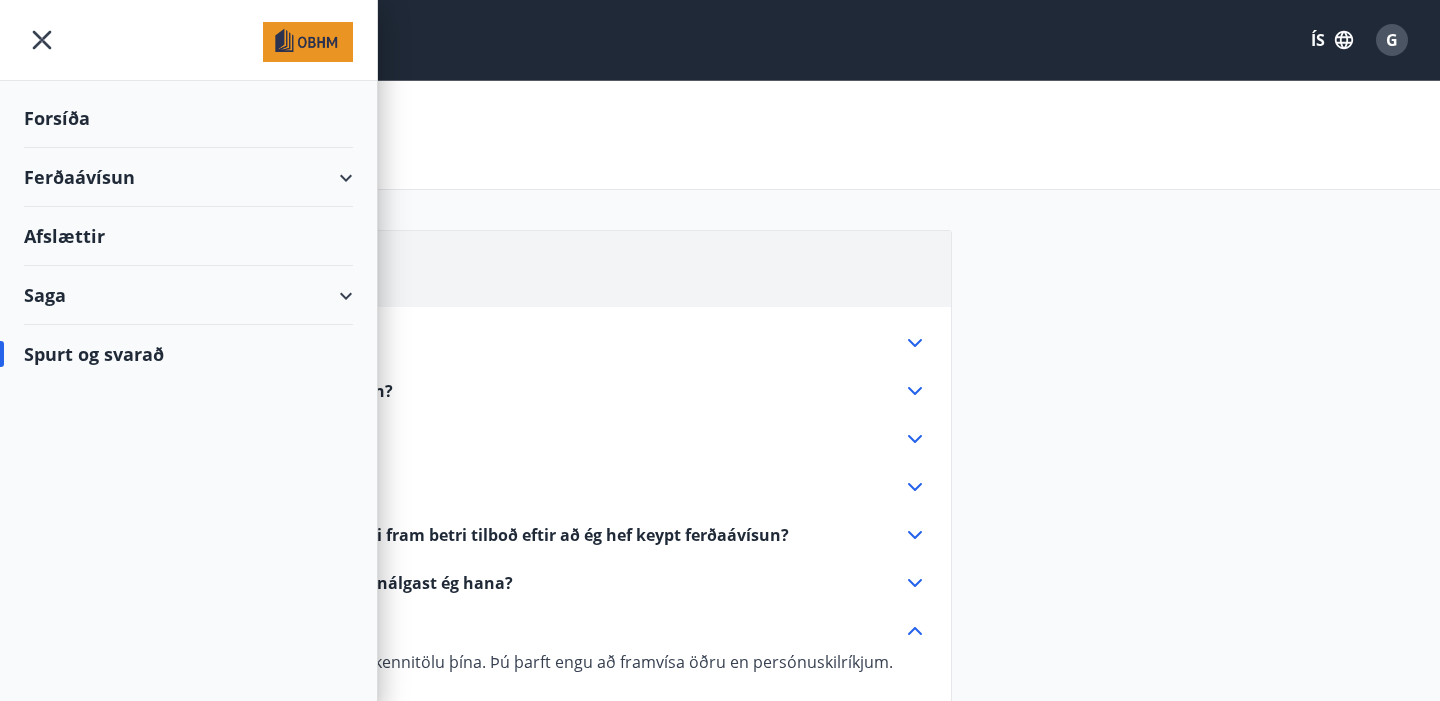 click on "Ferðaávísun" at bounding box center [188, 177] 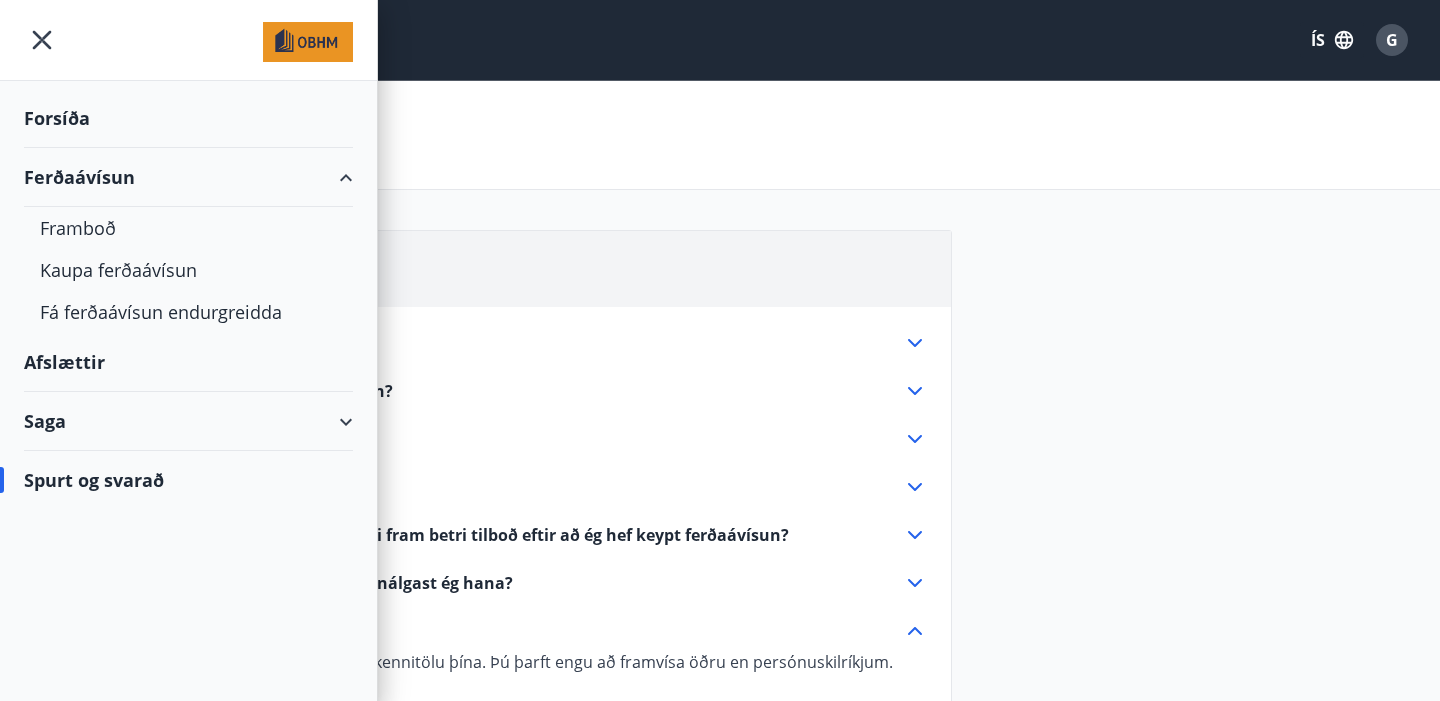 click on "Spurt og svarað" at bounding box center [188, 480] 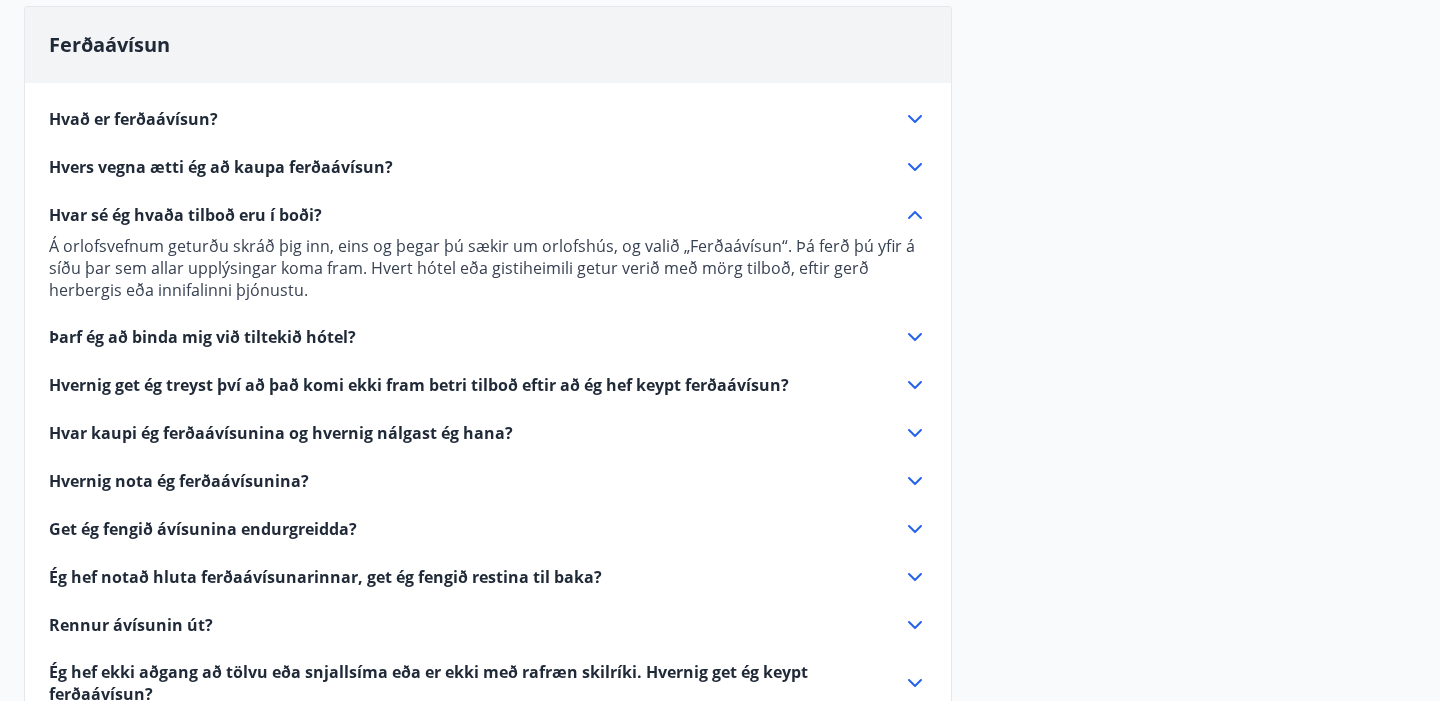 scroll, scrollTop: 229, scrollLeft: 0, axis: vertical 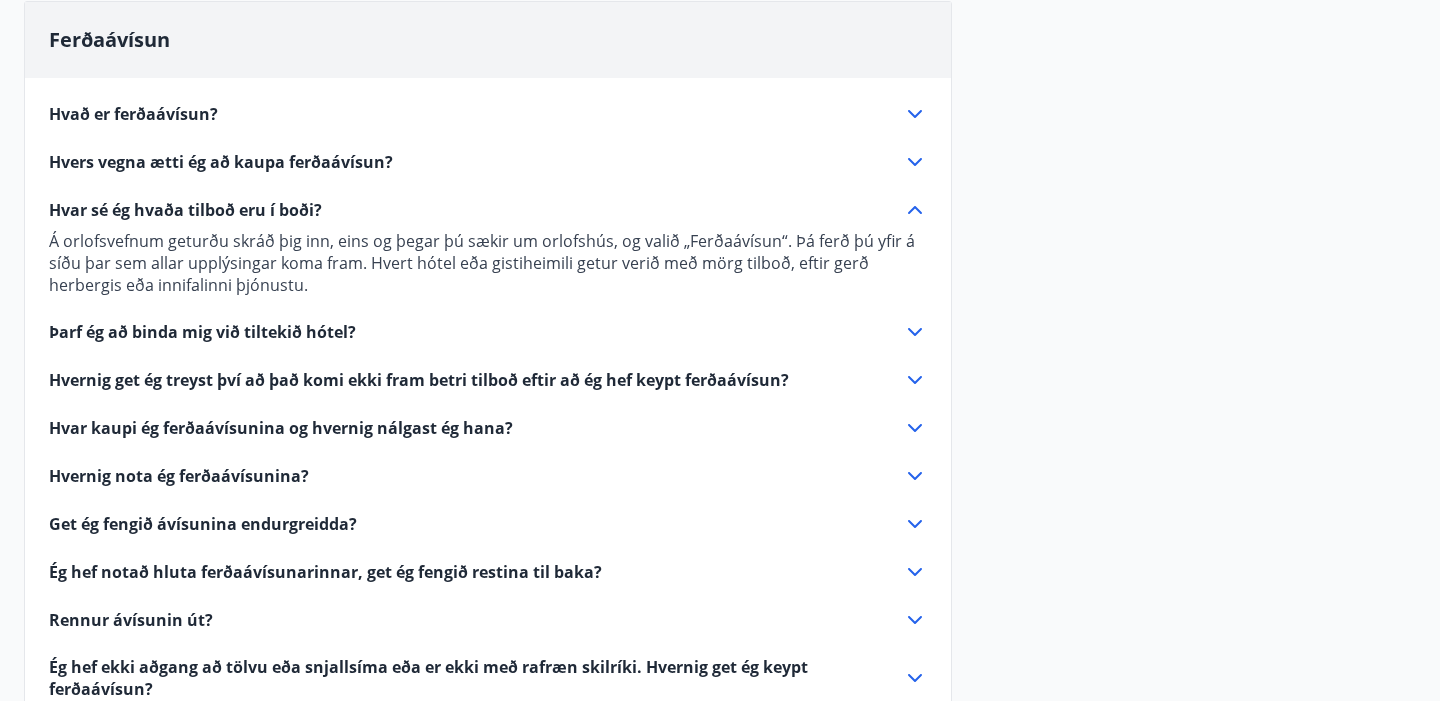 click 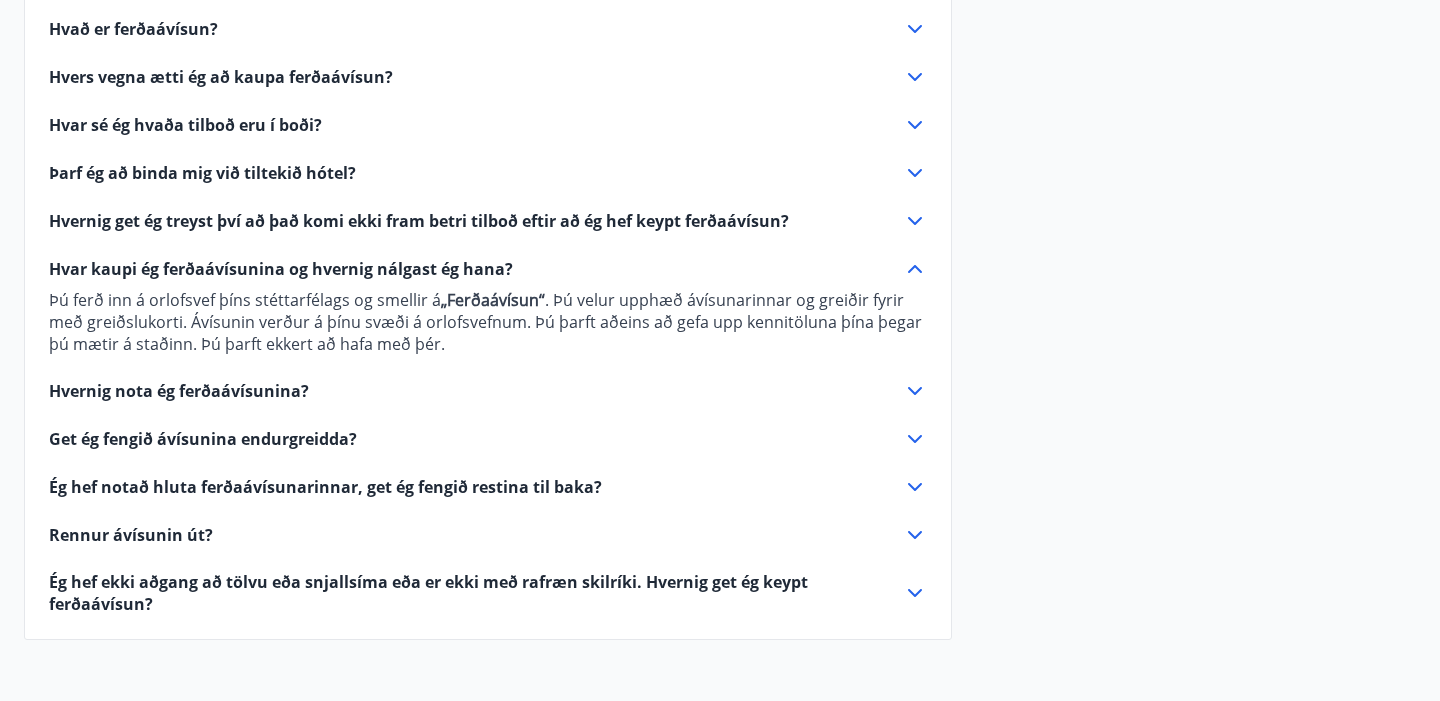 scroll, scrollTop: 319, scrollLeft: 0, axis: vertical 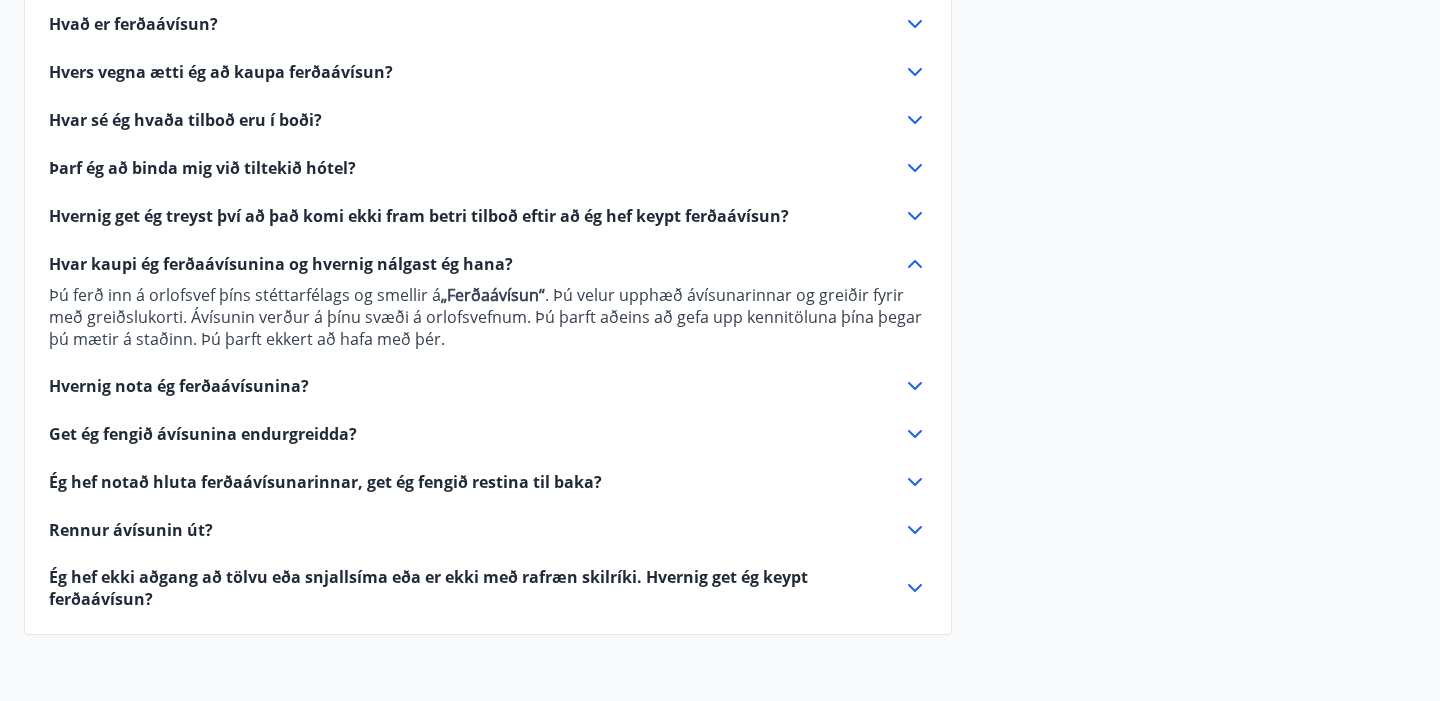 click 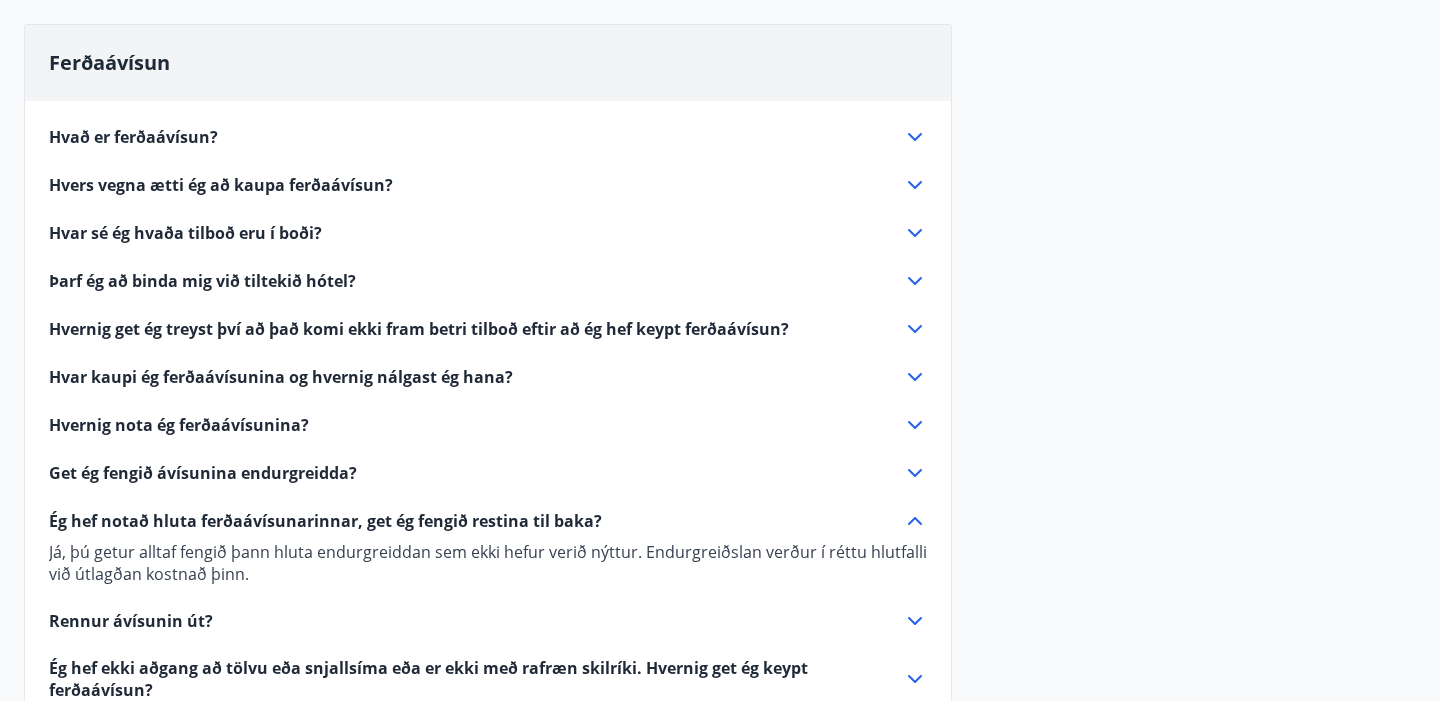 scroll, scrollTop: 0, scrollLeft: 0, axis: both 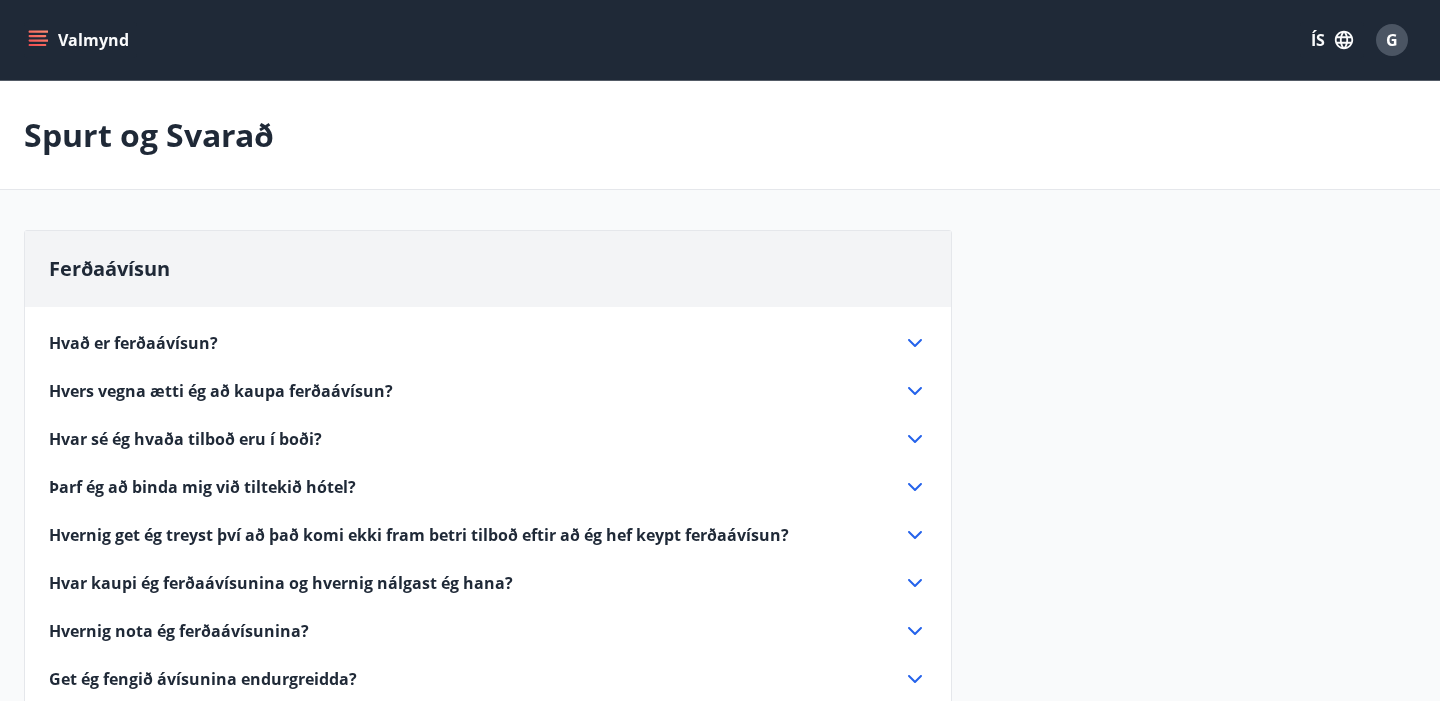 click 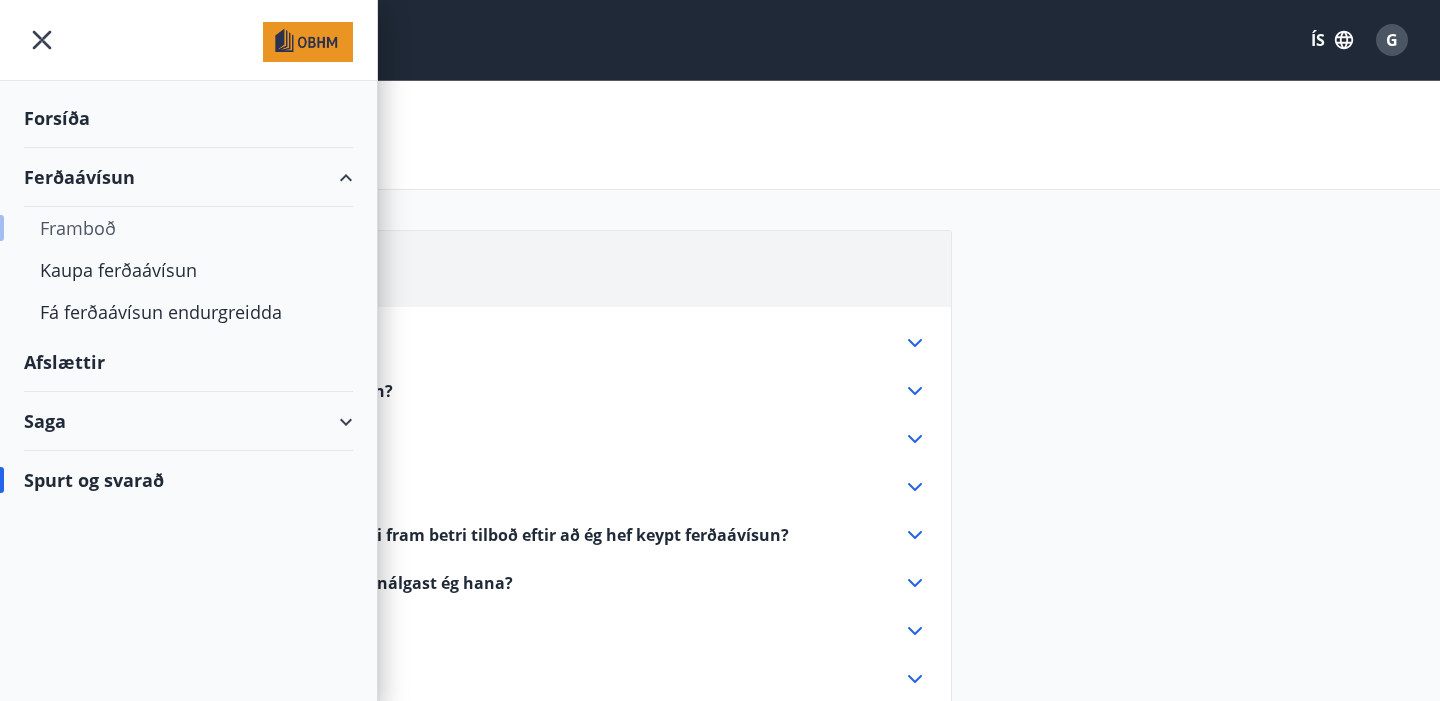 click on "Framboð" at bounding box center [188, 228] 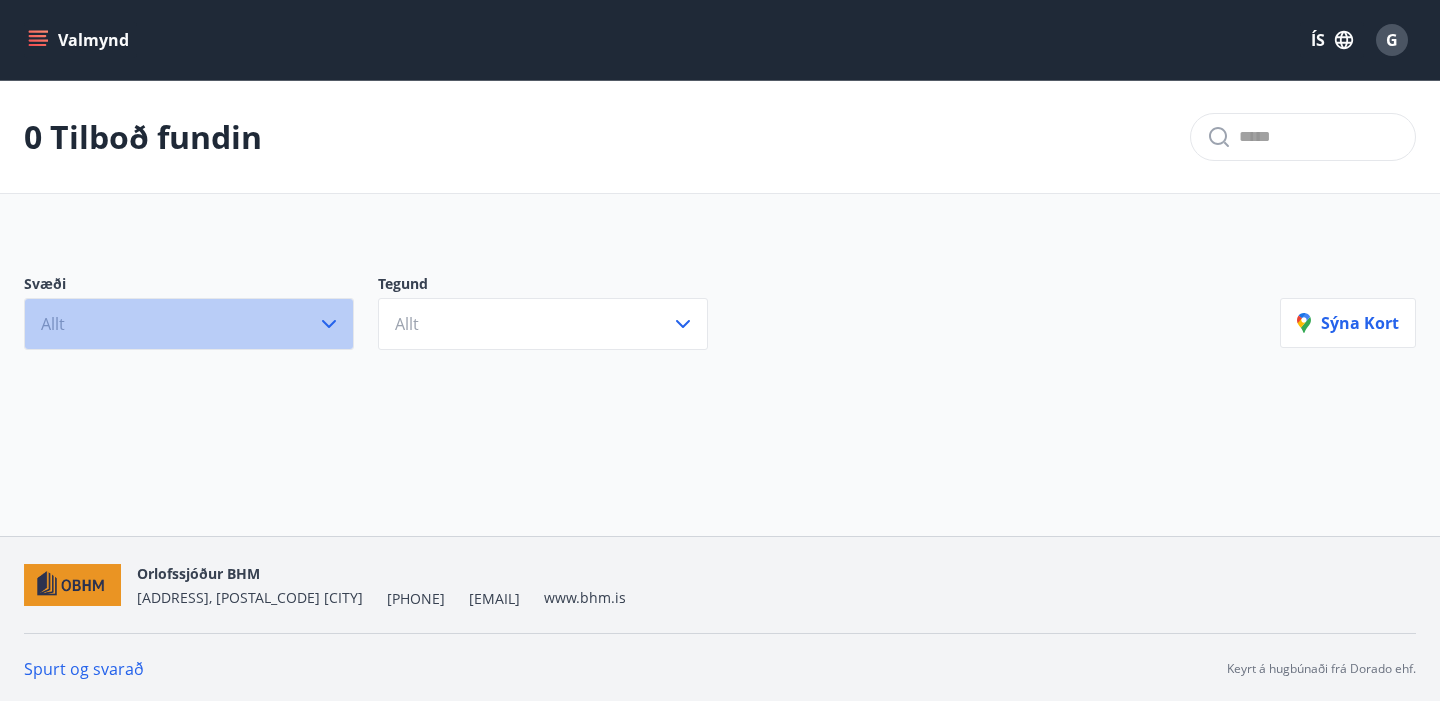 click on "Allt" at bounding box center (189, 324) 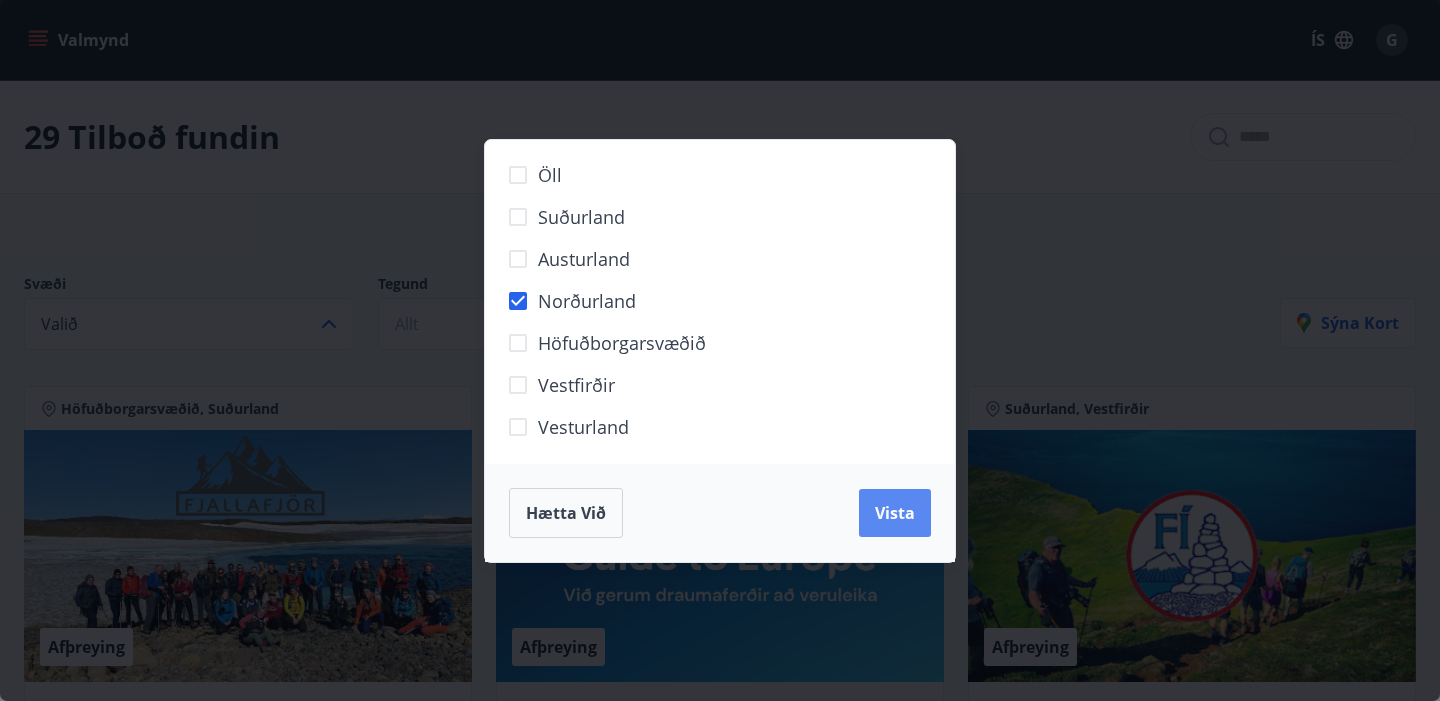 click on "Vista" at bounding box center [895, 513] 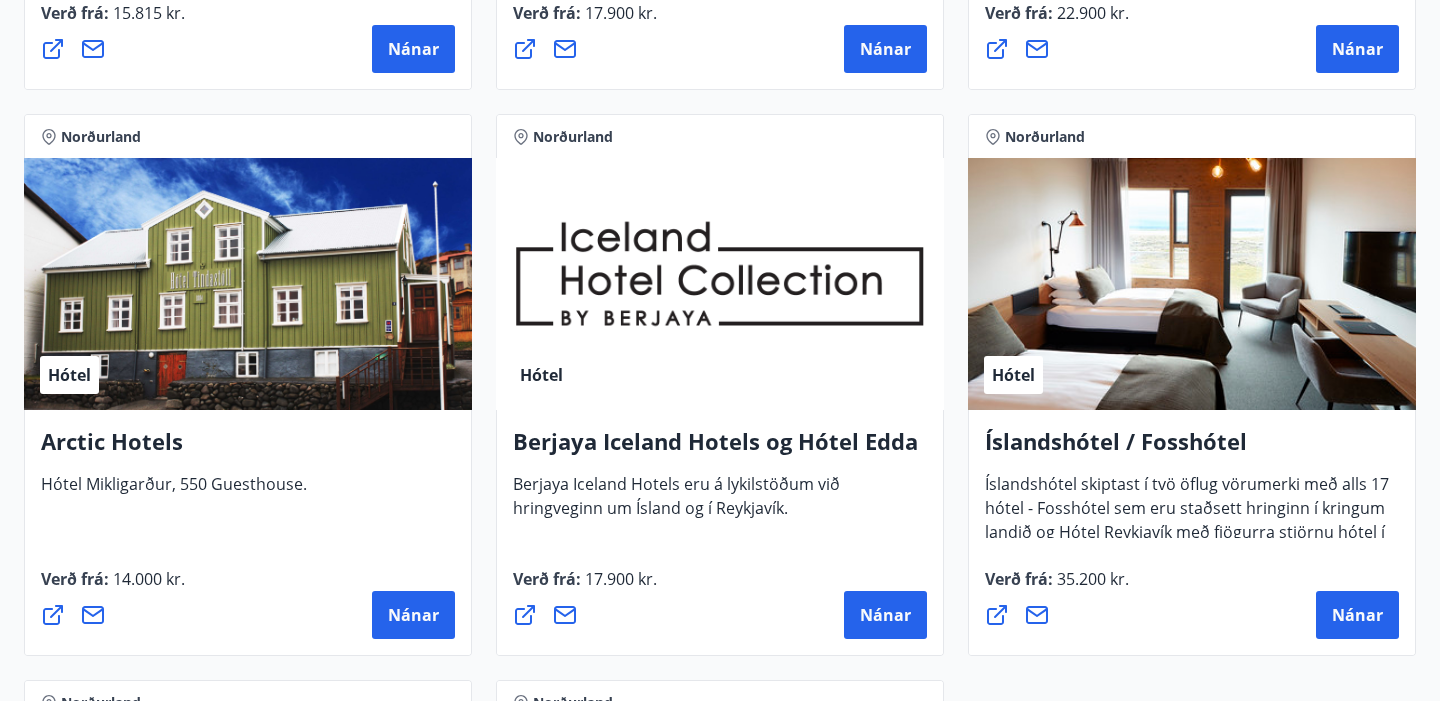 scroll, scrollTop: 961, scrollLeft: 0, axis: vertical 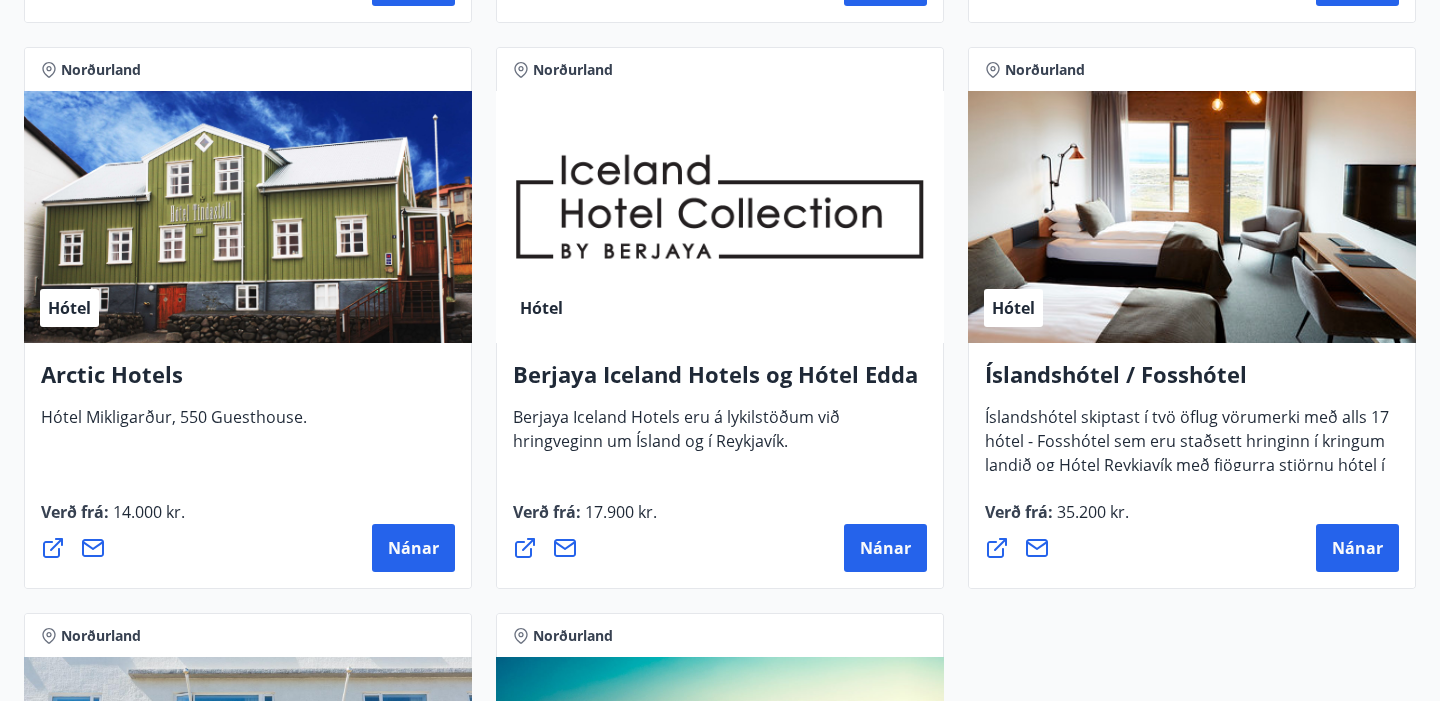 click on "Berjaya Iceland Hotels og Hótel Edda" at bounding box center (720, 382) 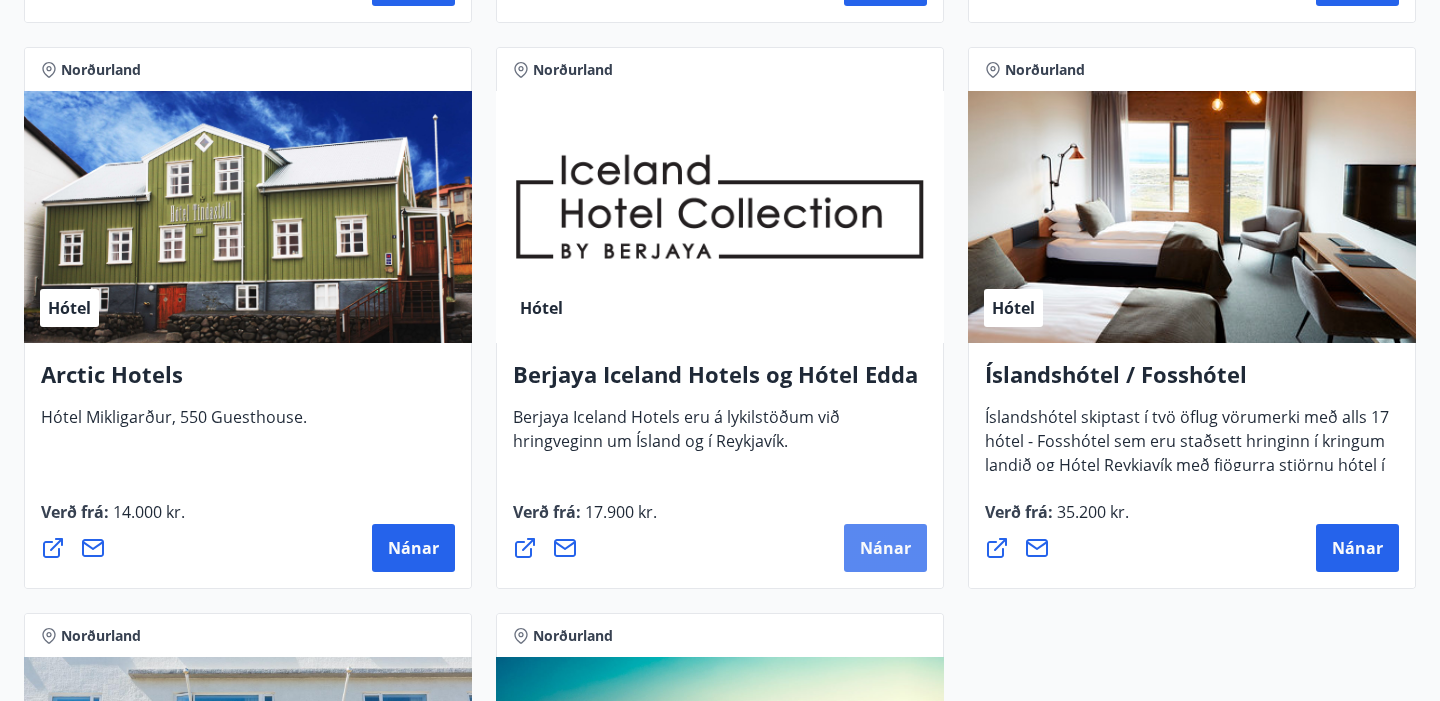 click on "Nánar" at bounding box center (885, 548) 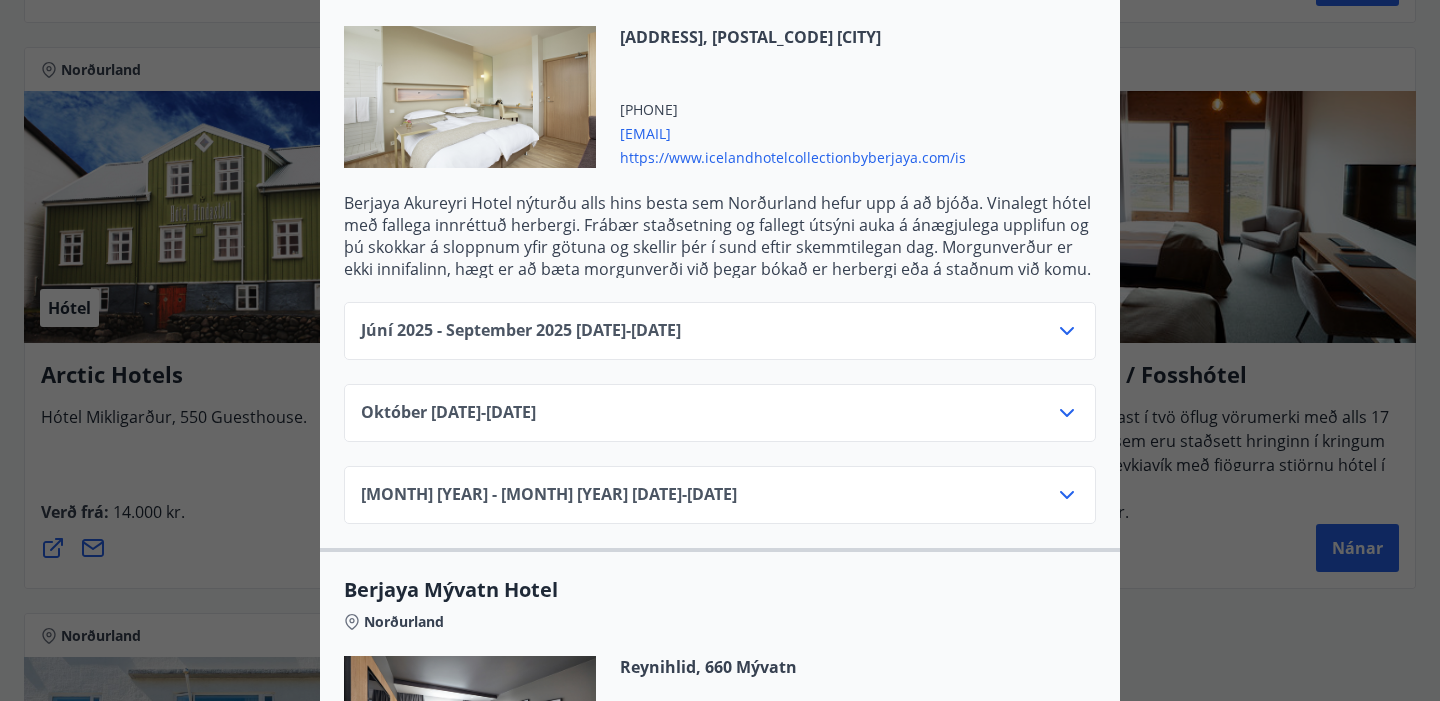 scroll, scrollTop: 628, scrollLeft: 0, axis: vertical 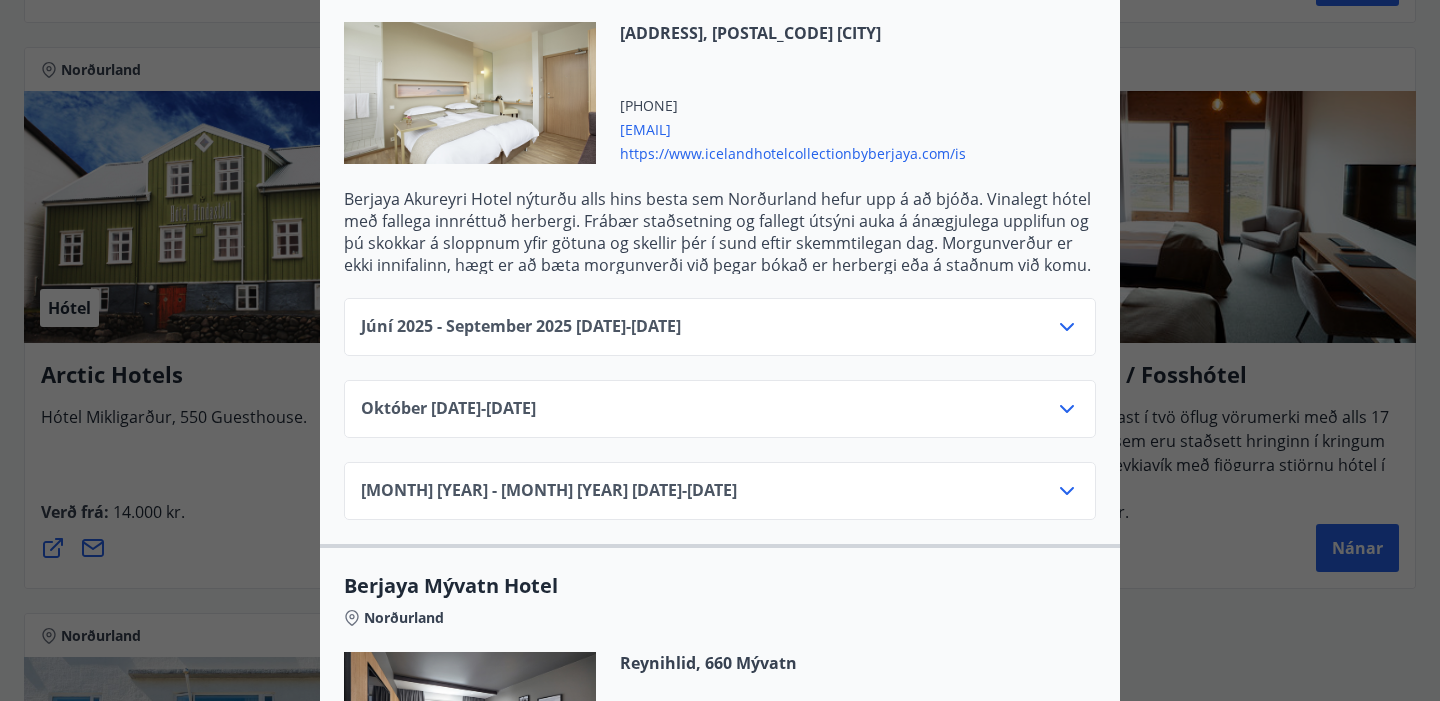 click 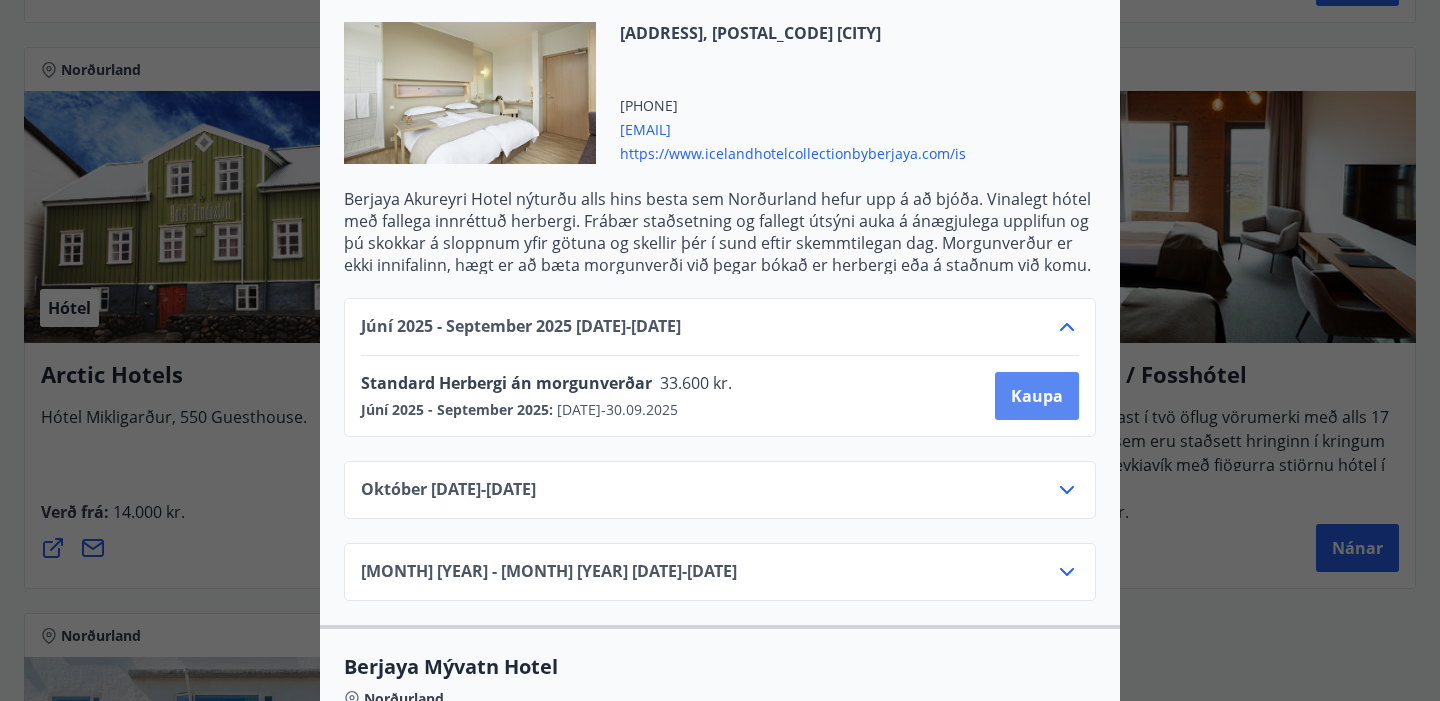 click on "Kaupa" at bounding box center [1037, 396] 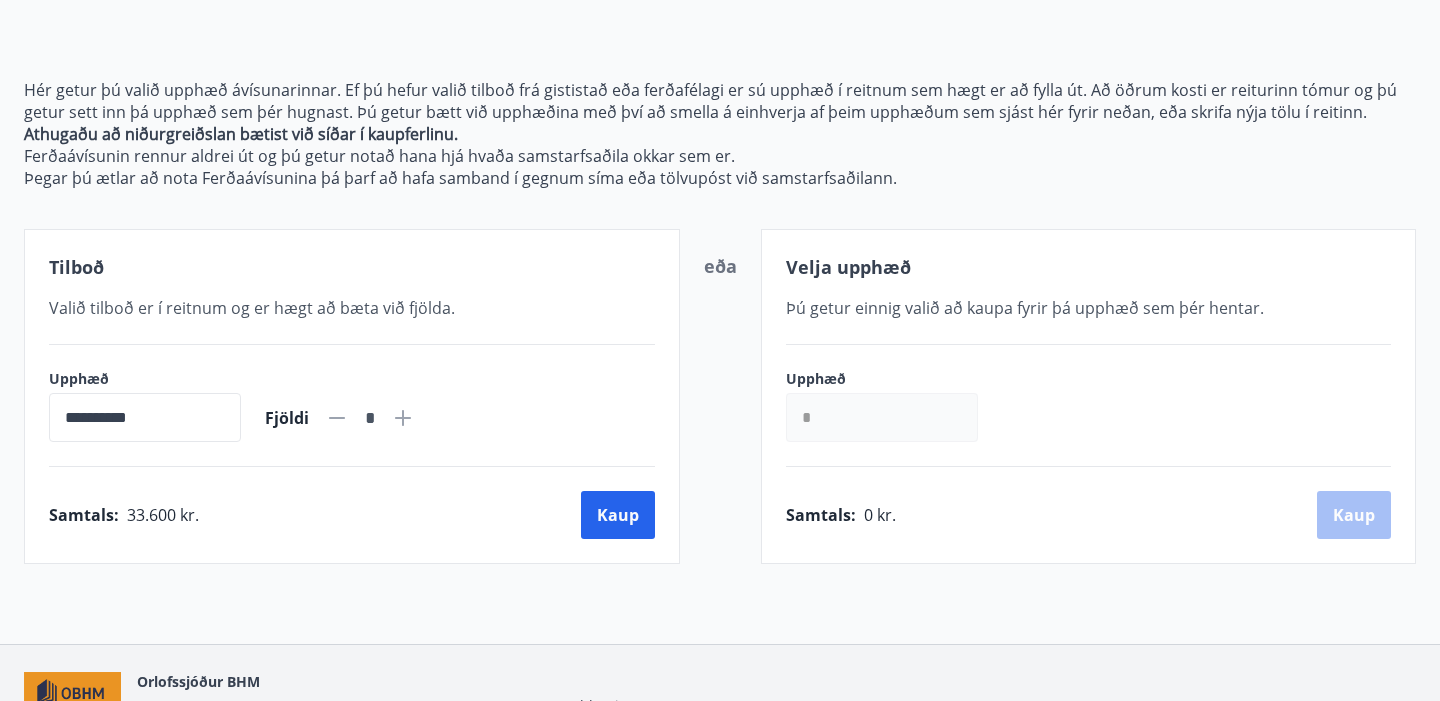 scroll, scrollTop: 309, scrollLeft: 0, axis: vertical 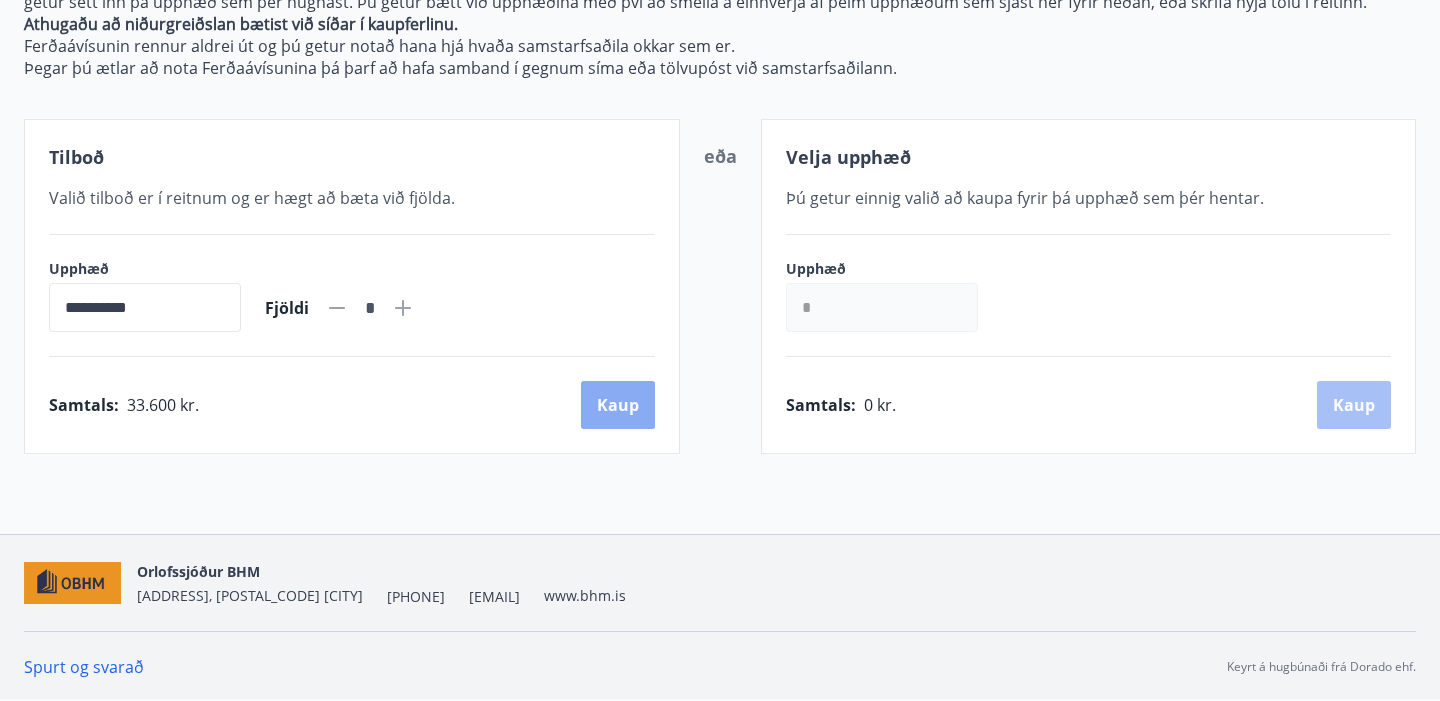 click on "Kaup" at bounding box center [618, 405] 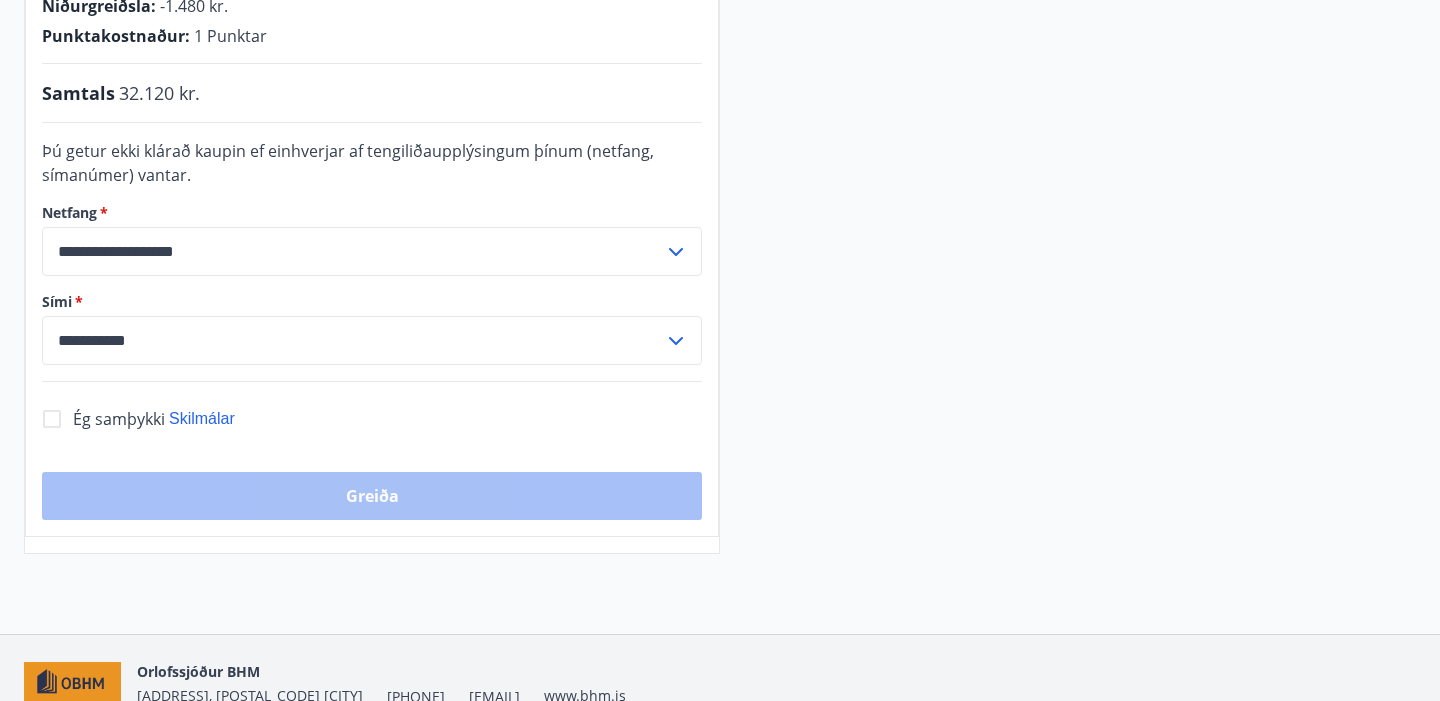 scroll, scrollTop: 494, scrollLeft: 0, axis: vertical 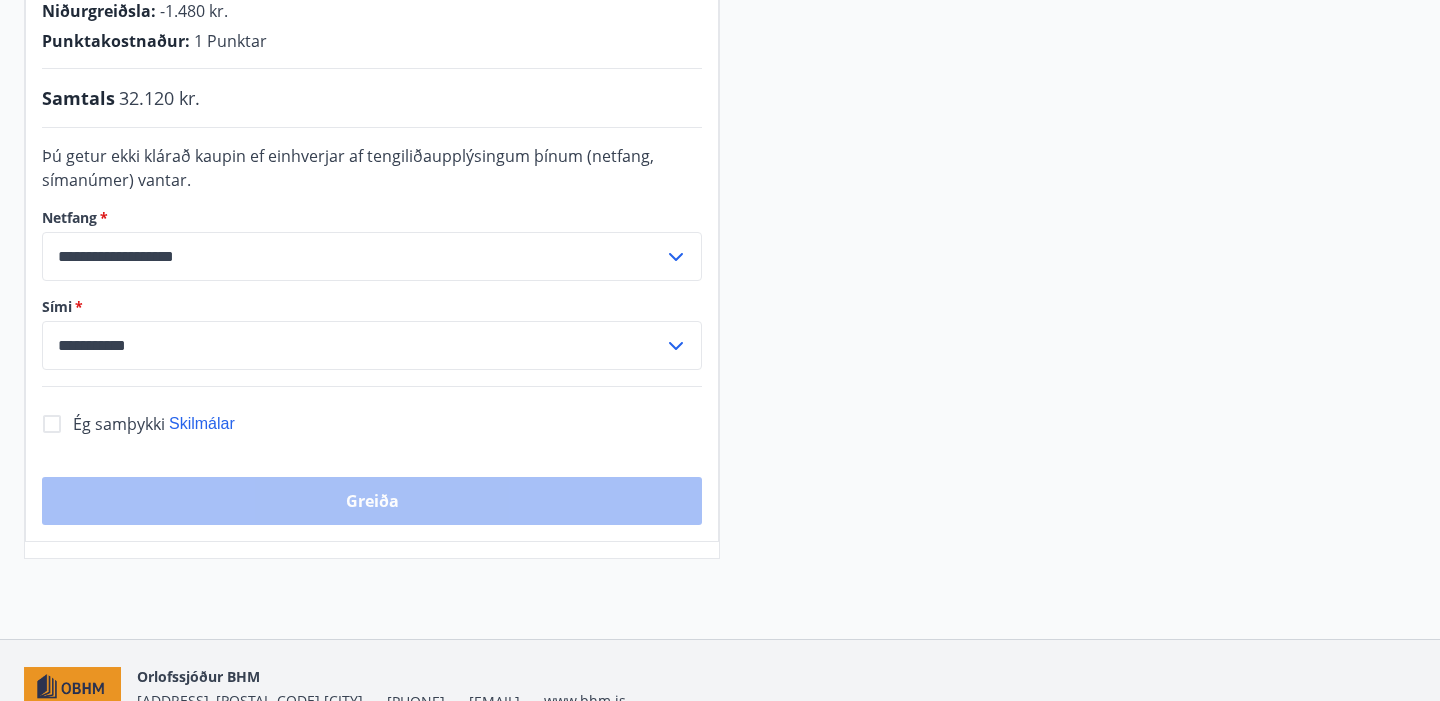 click on "1   Punktar" at bounding box center [230, 41] 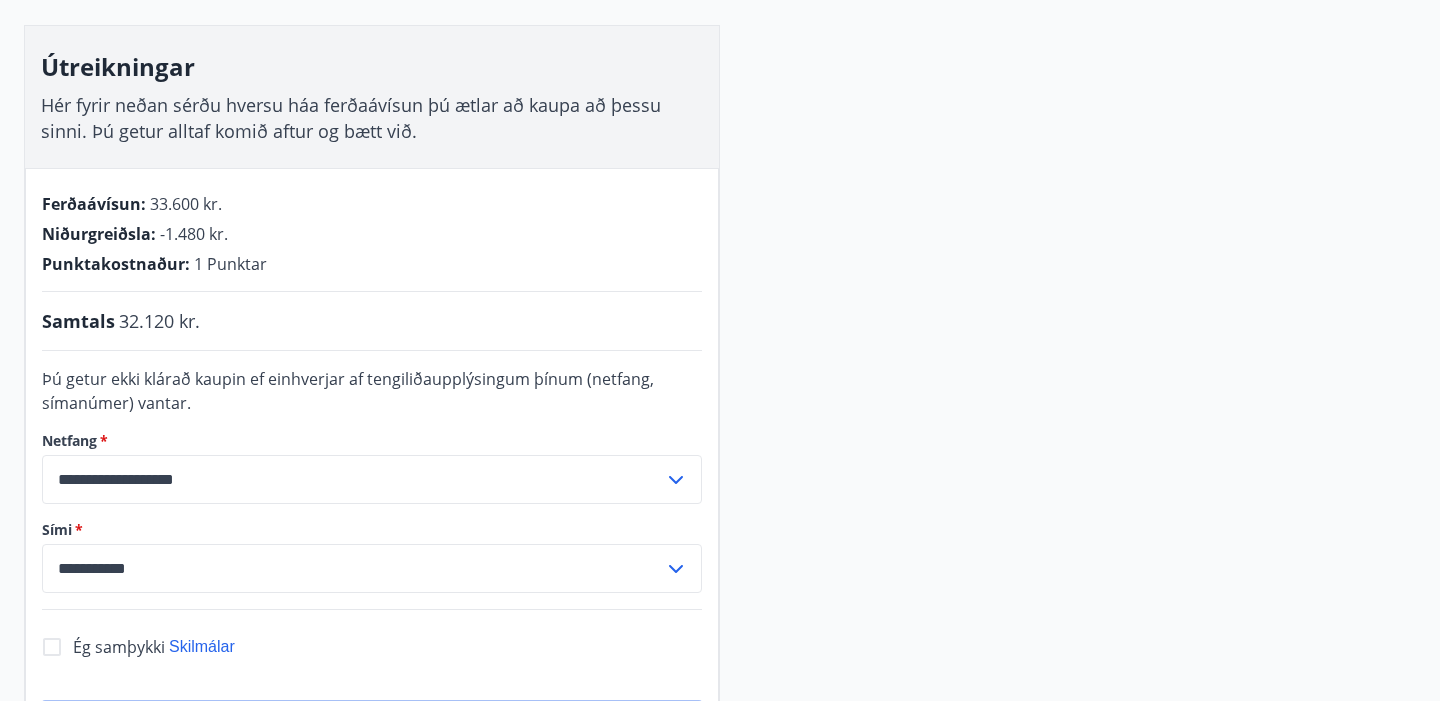 scroll, scrollTop: 0, scrollLeft: 0, axis: both 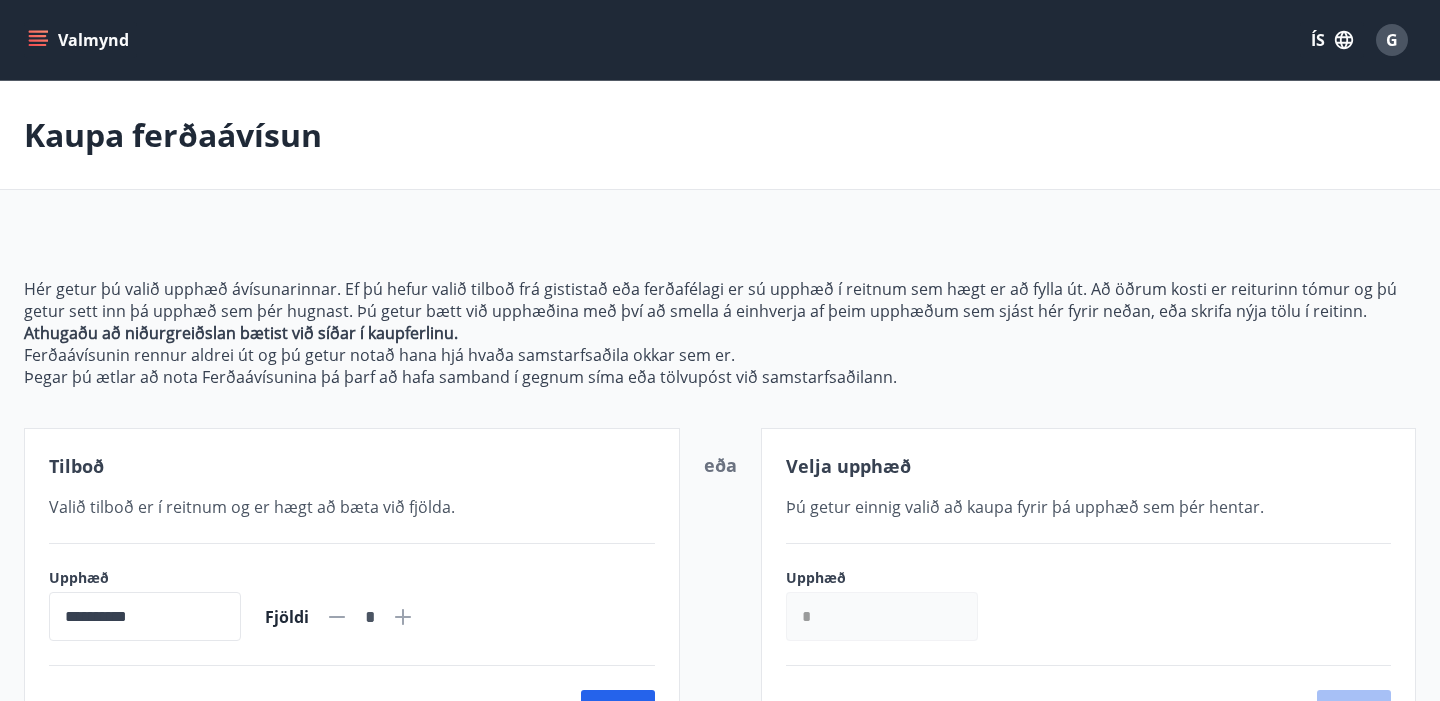 click on "G" at bounding box center (1392, 40) 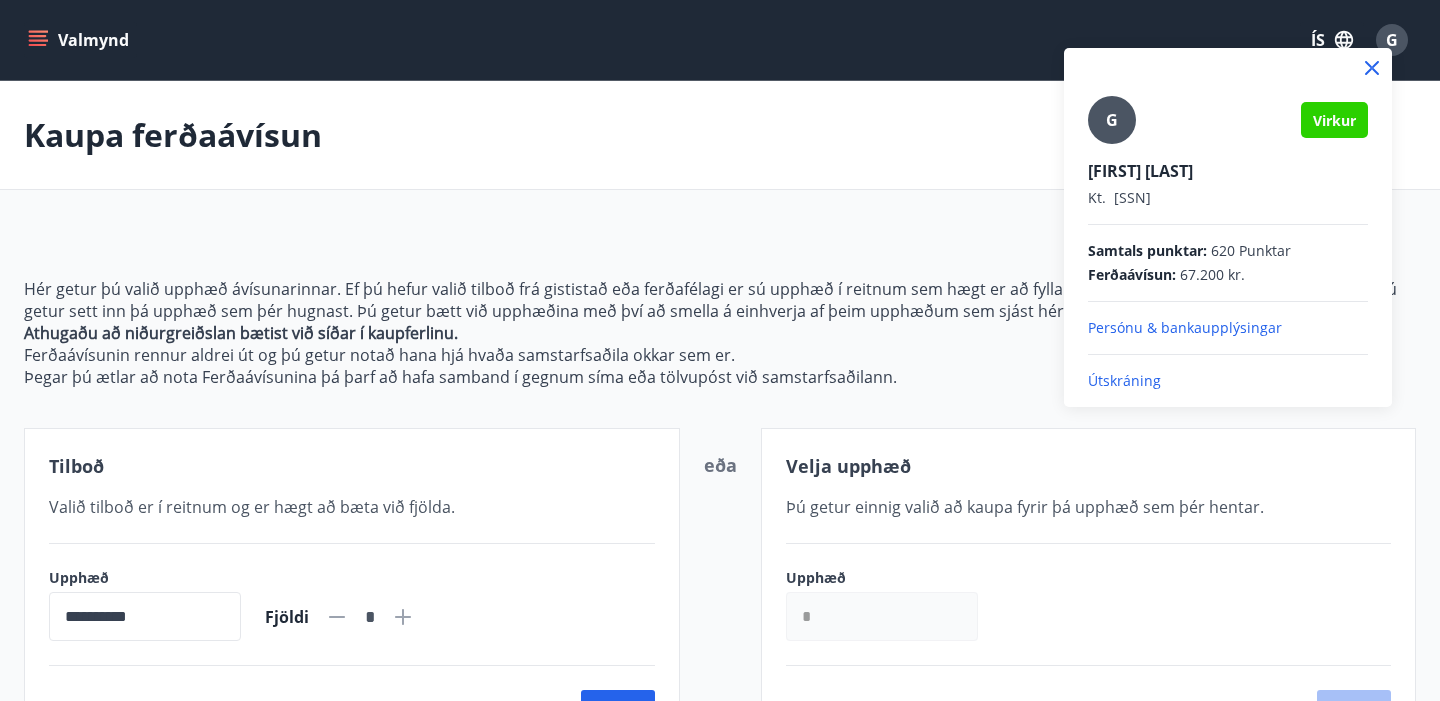 click on "67.200 kr." at bounding box center [1212, 275] 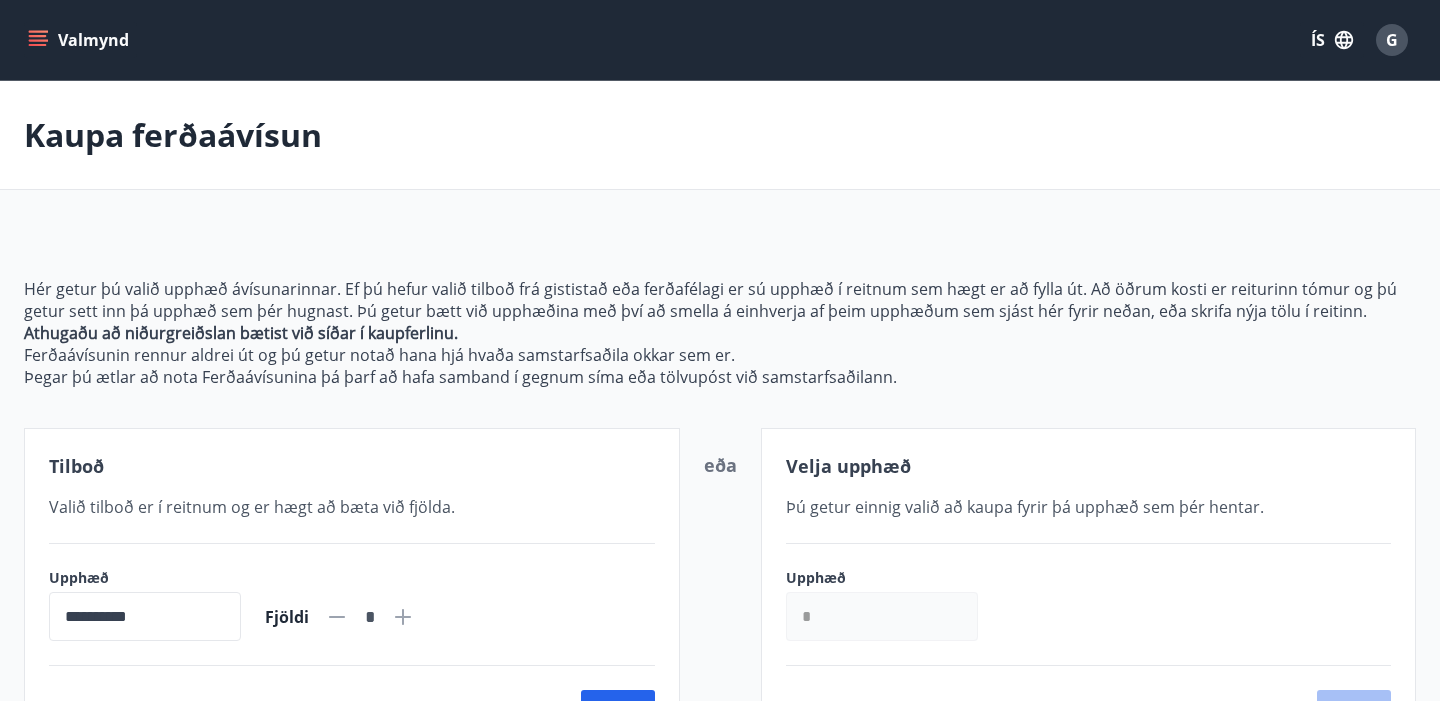 click 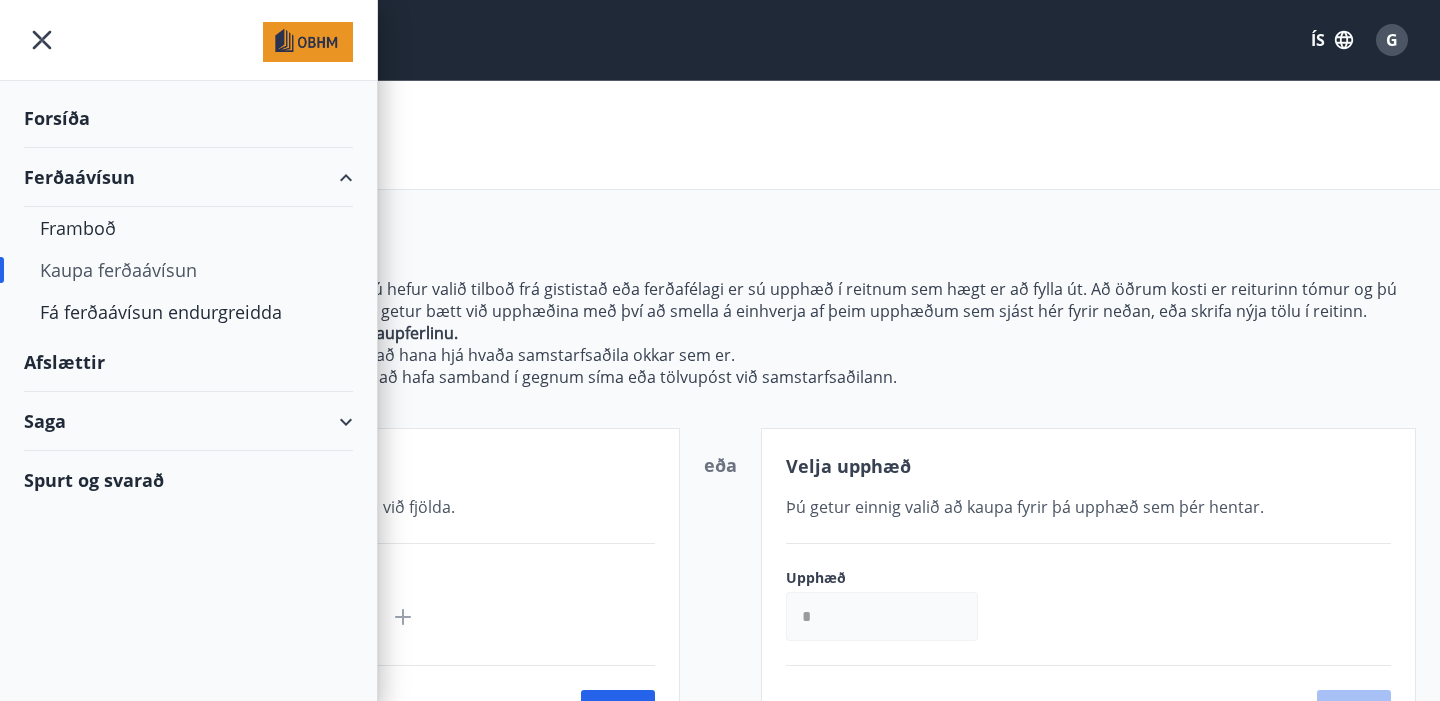 click on "Saga" at bounding box center (188, 421) 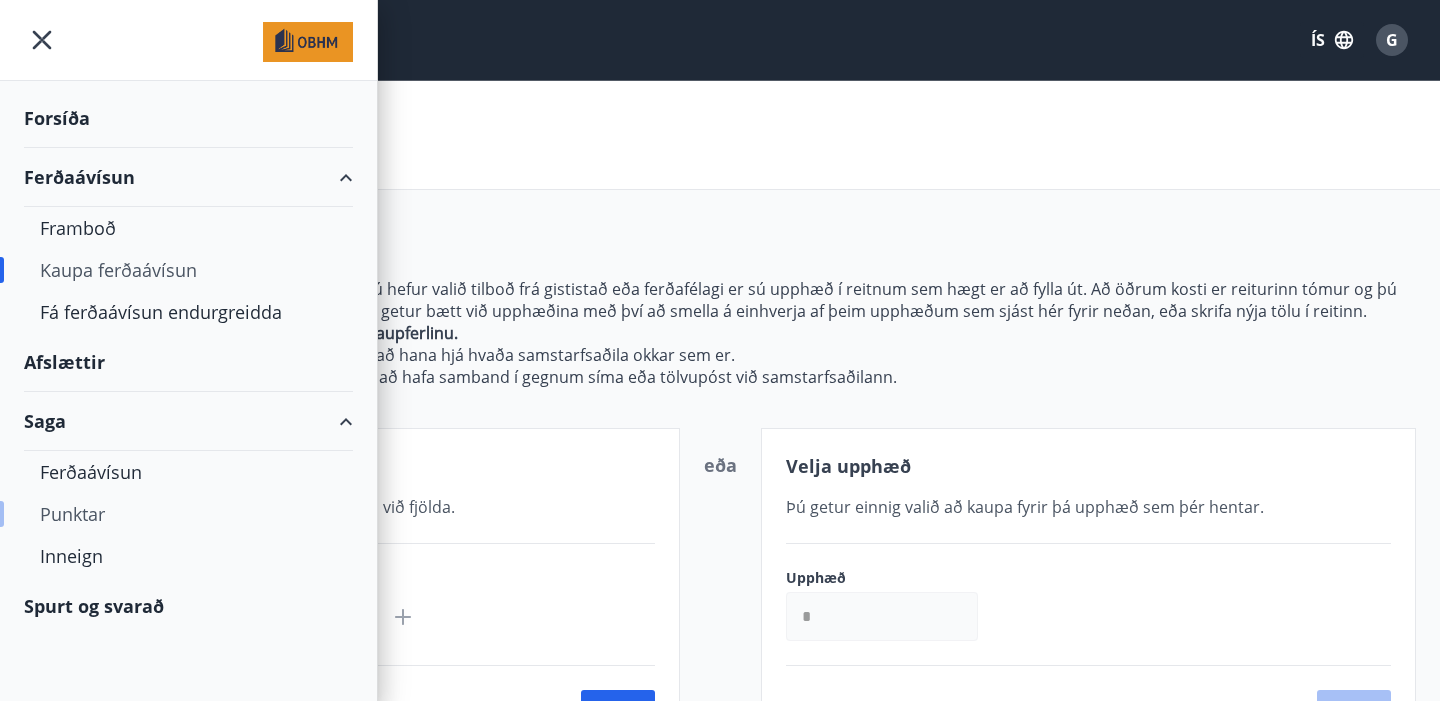 click on "Punktar" at bounding box center [188, 514] 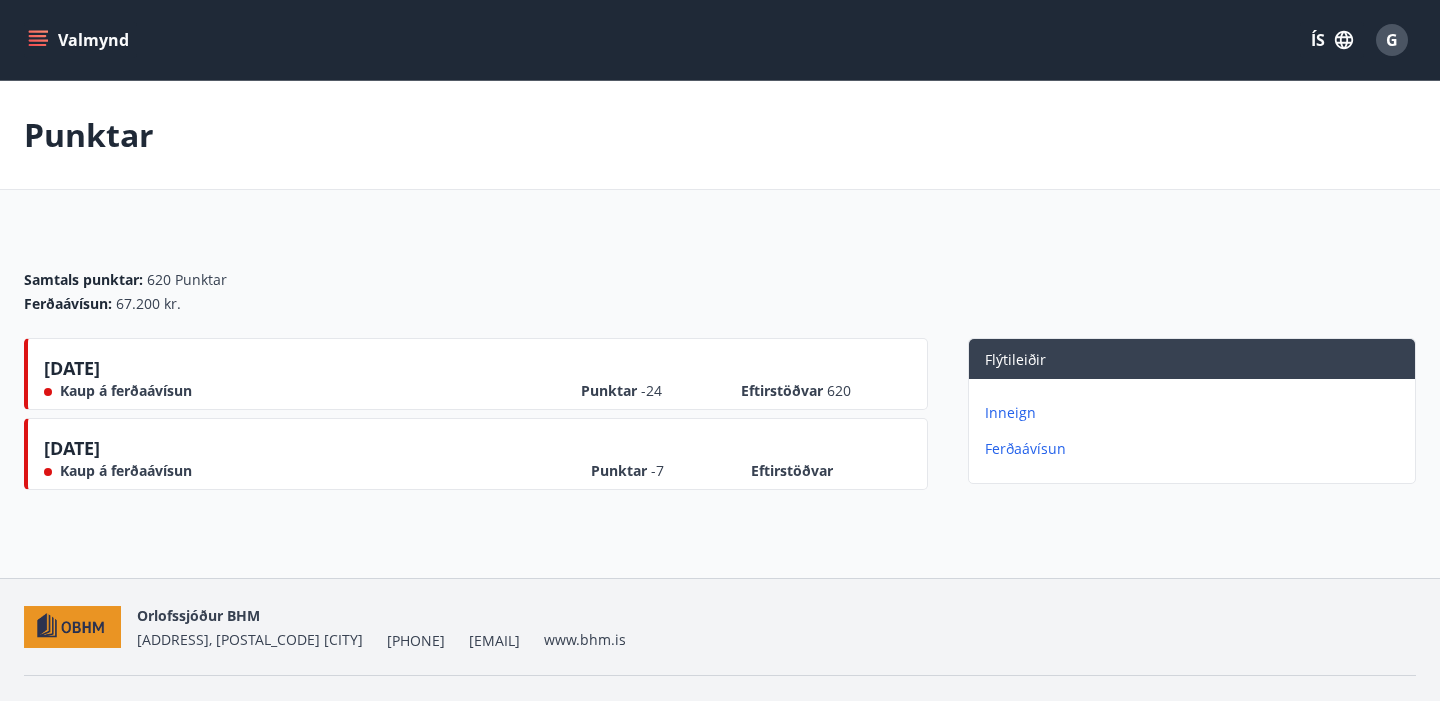 click on "Eftirstöðvar 620" at bounding box center (796, 391) 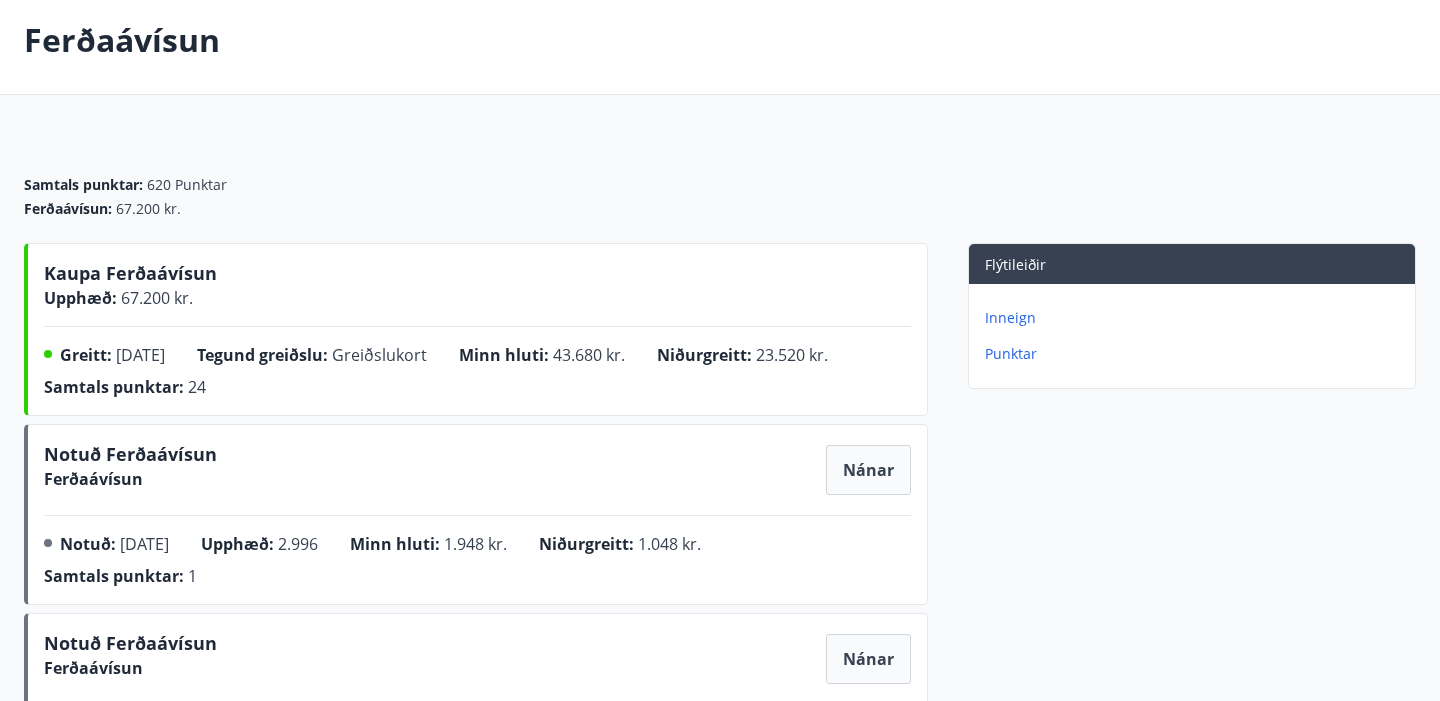 scroll, scrollTop: 101, scrollLeft: 0, axis: vertical 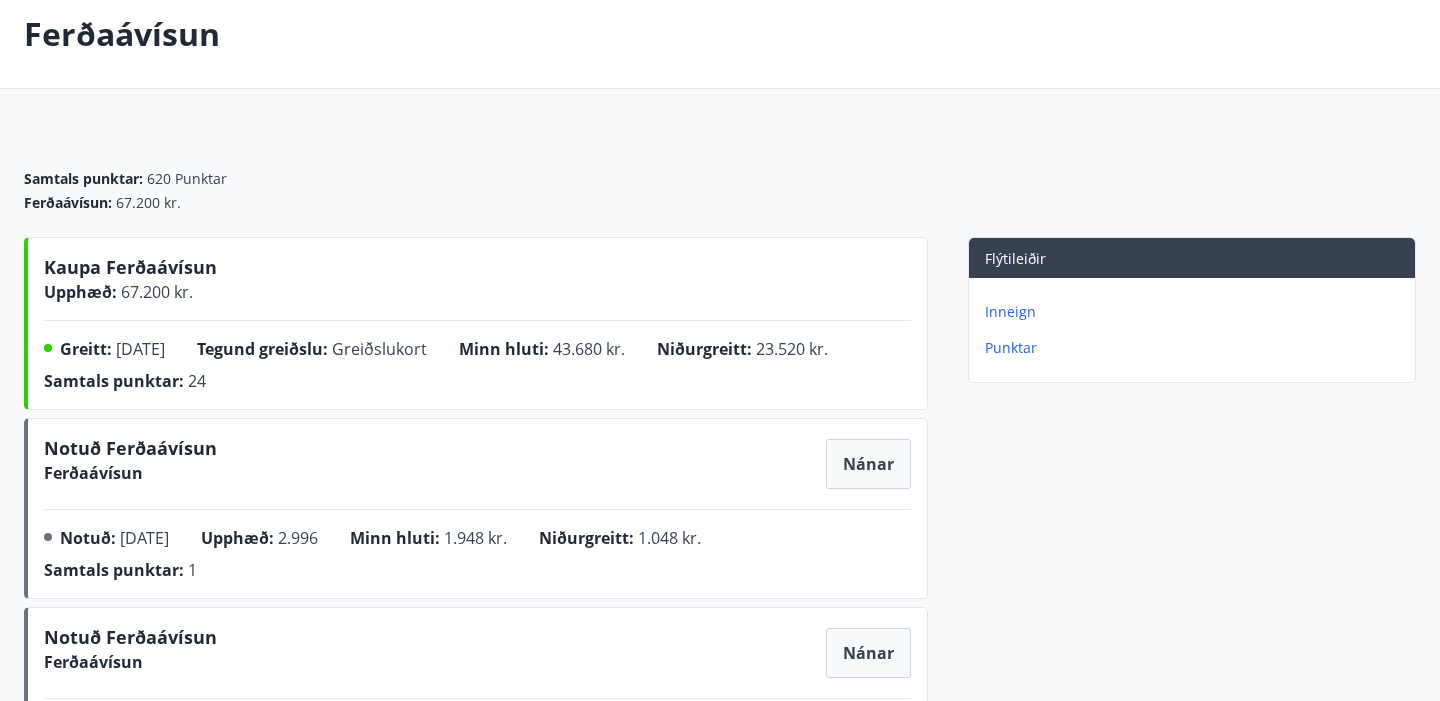 click on "43.680 kr." at bounding box center (589, 349) 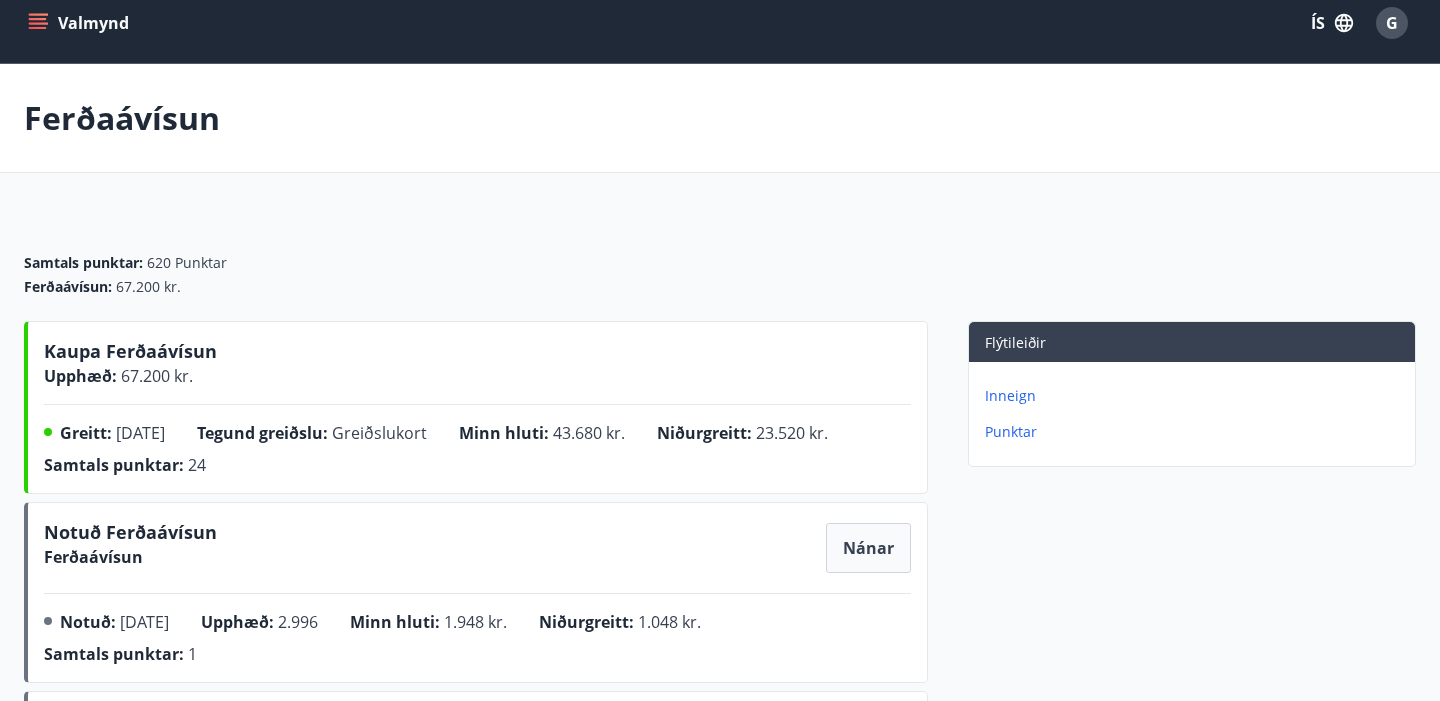 scroll, scrollTop: 0, scrollLeft: 0, axis: both 